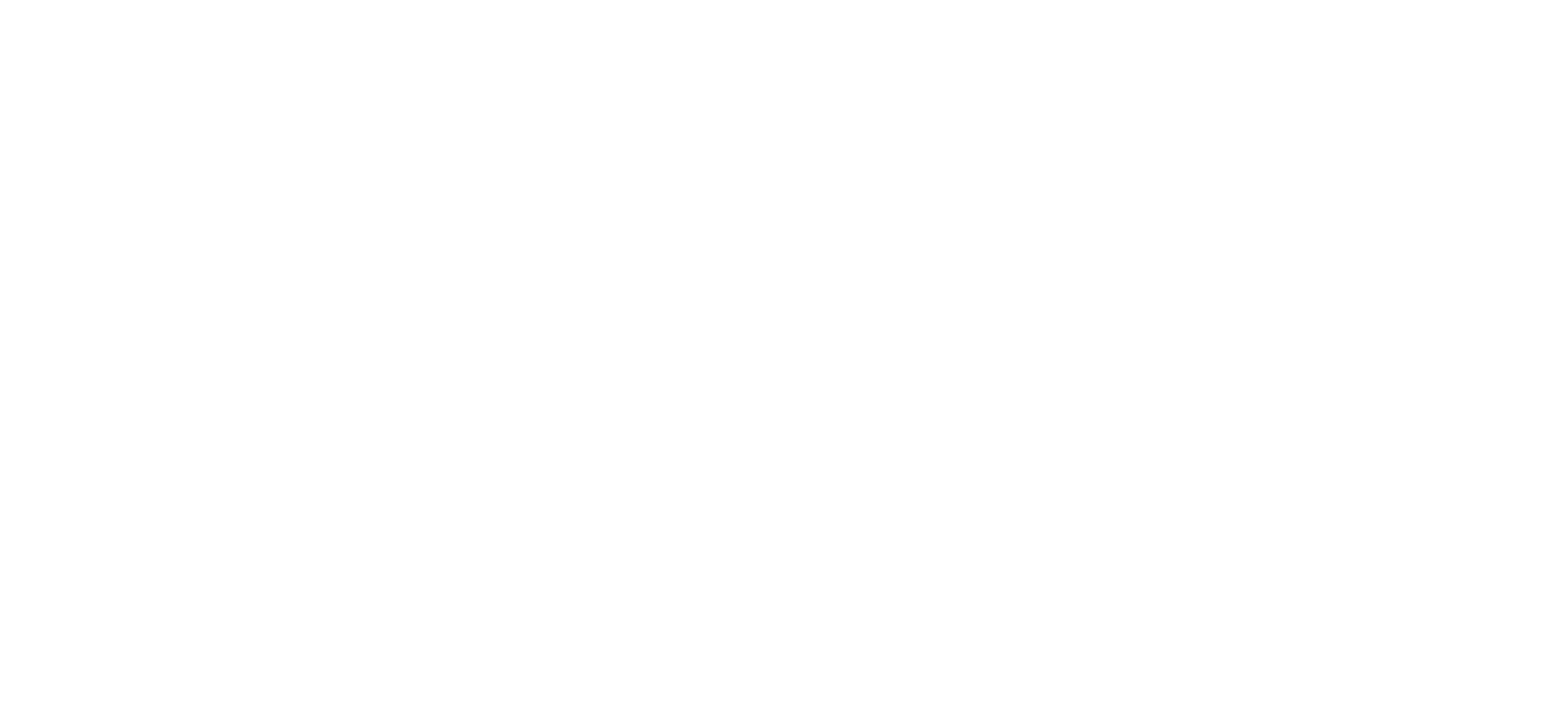 scroll, scrollTop: 0, scrollLeft: 0, axis: both 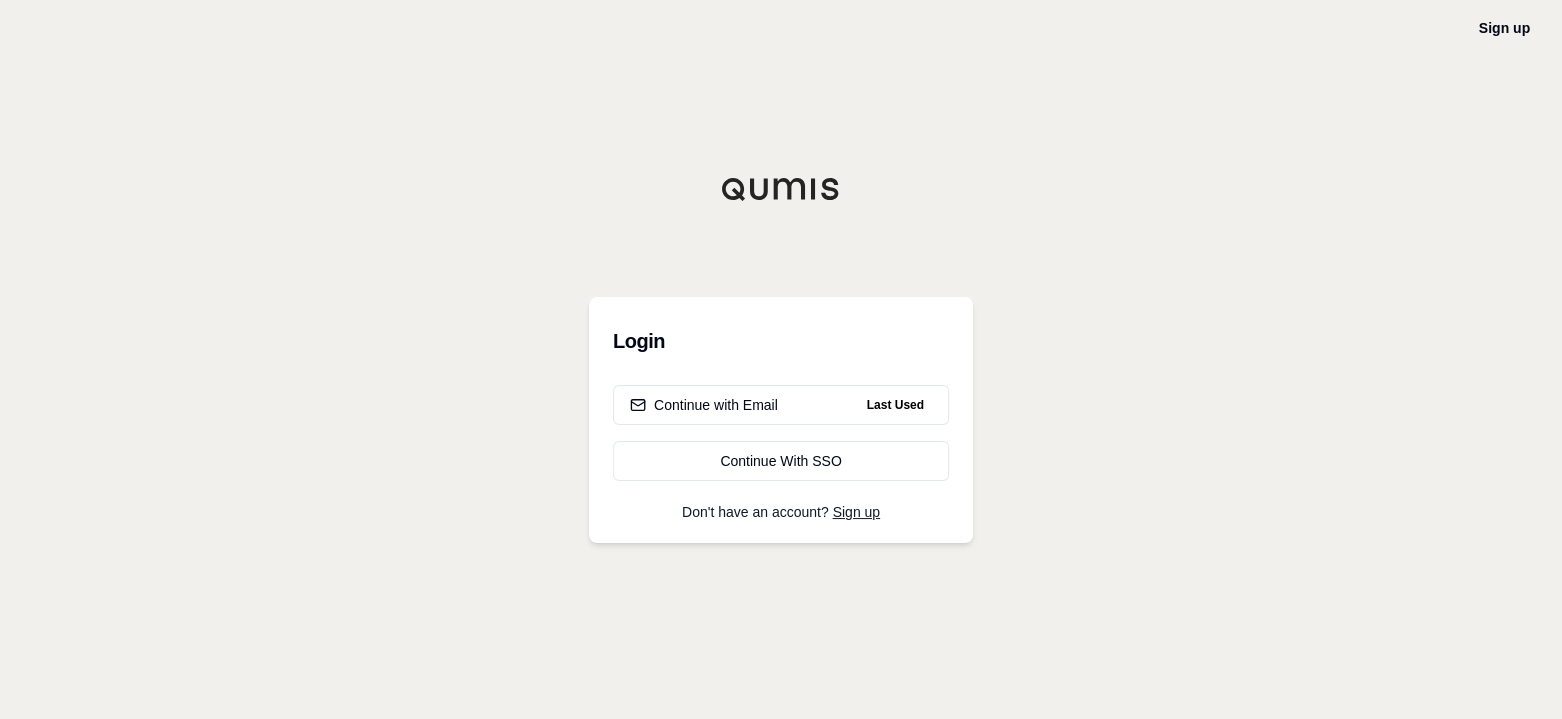 click on "Continue with Email" at bounding box center (704, 405) 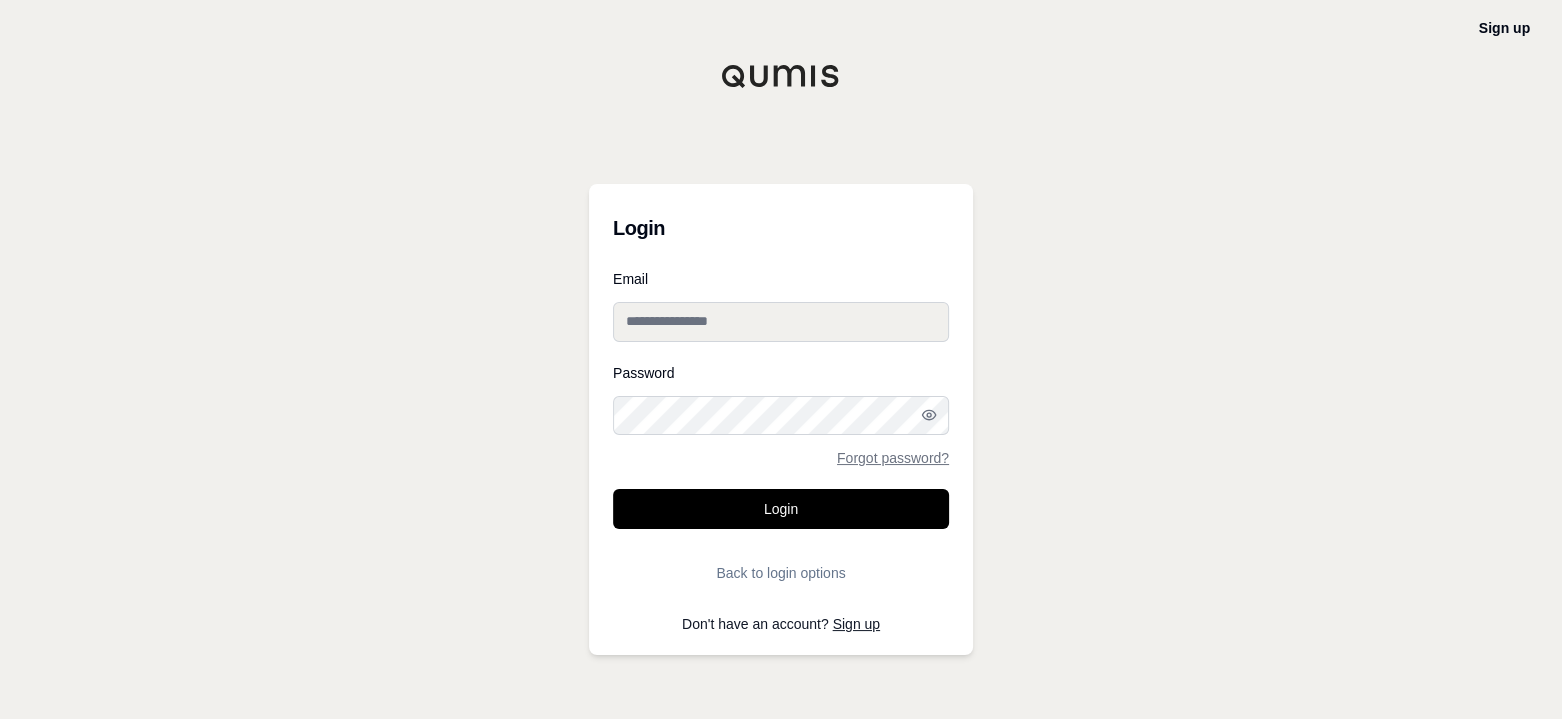 type on "**********" 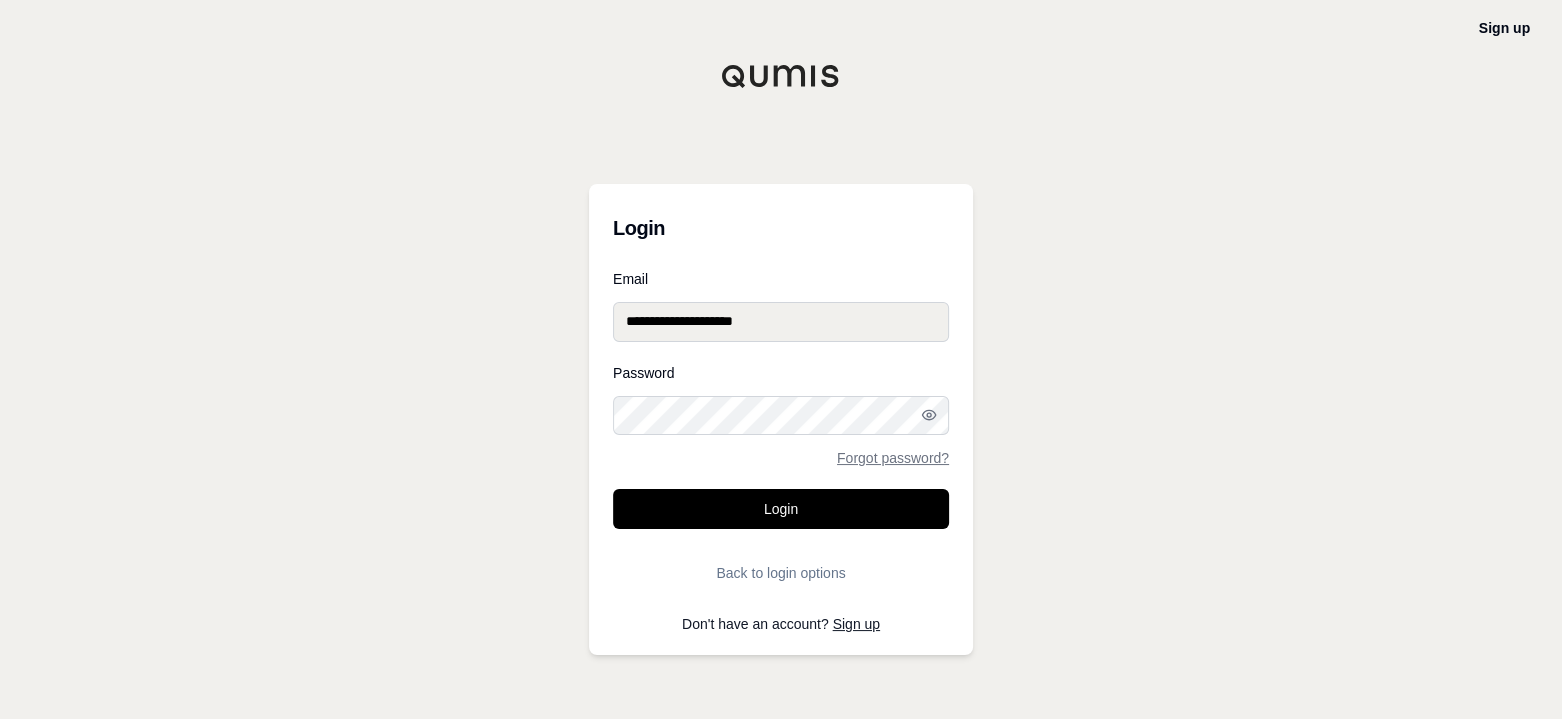 click on "Login" at bounding box center [781, 509] 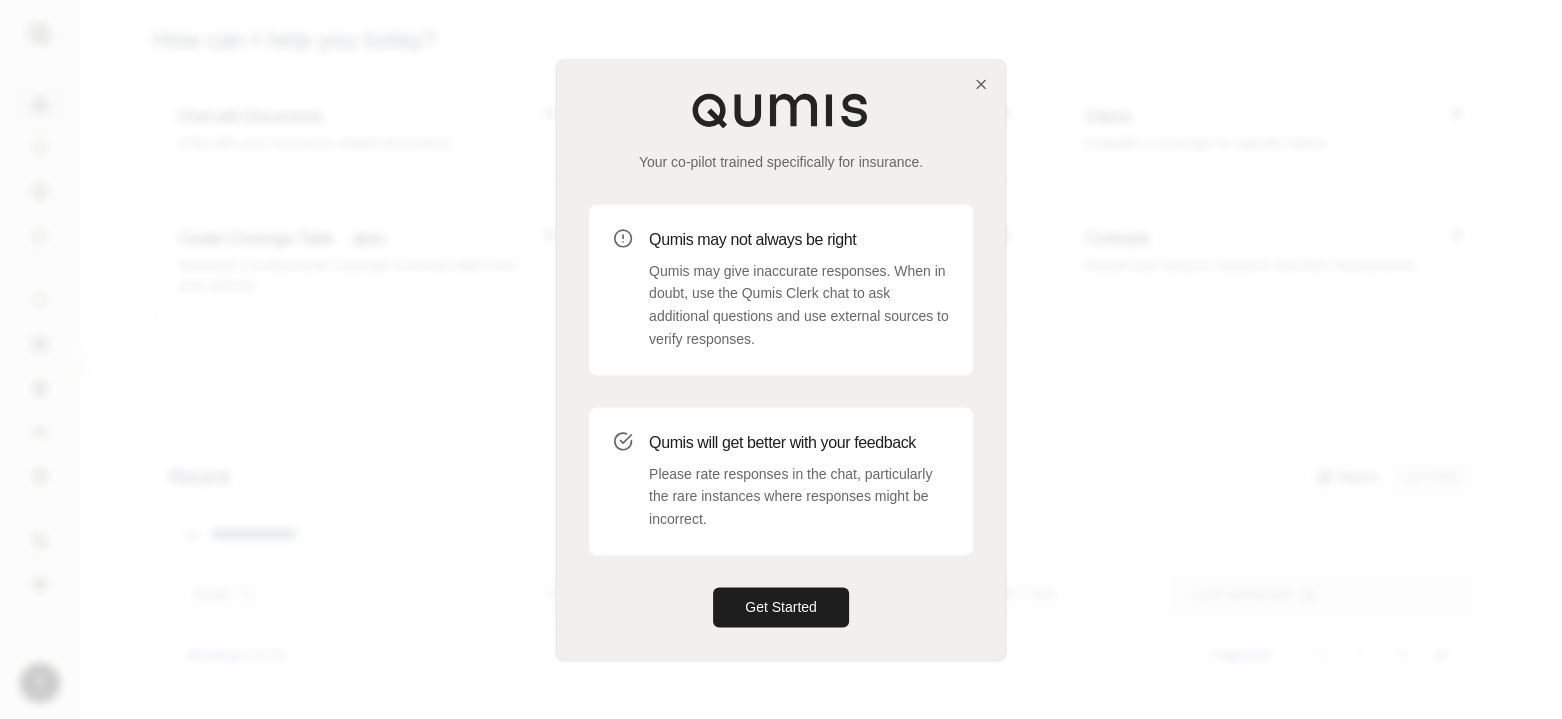 click on "Get Started" at bounding box center [781, 607] 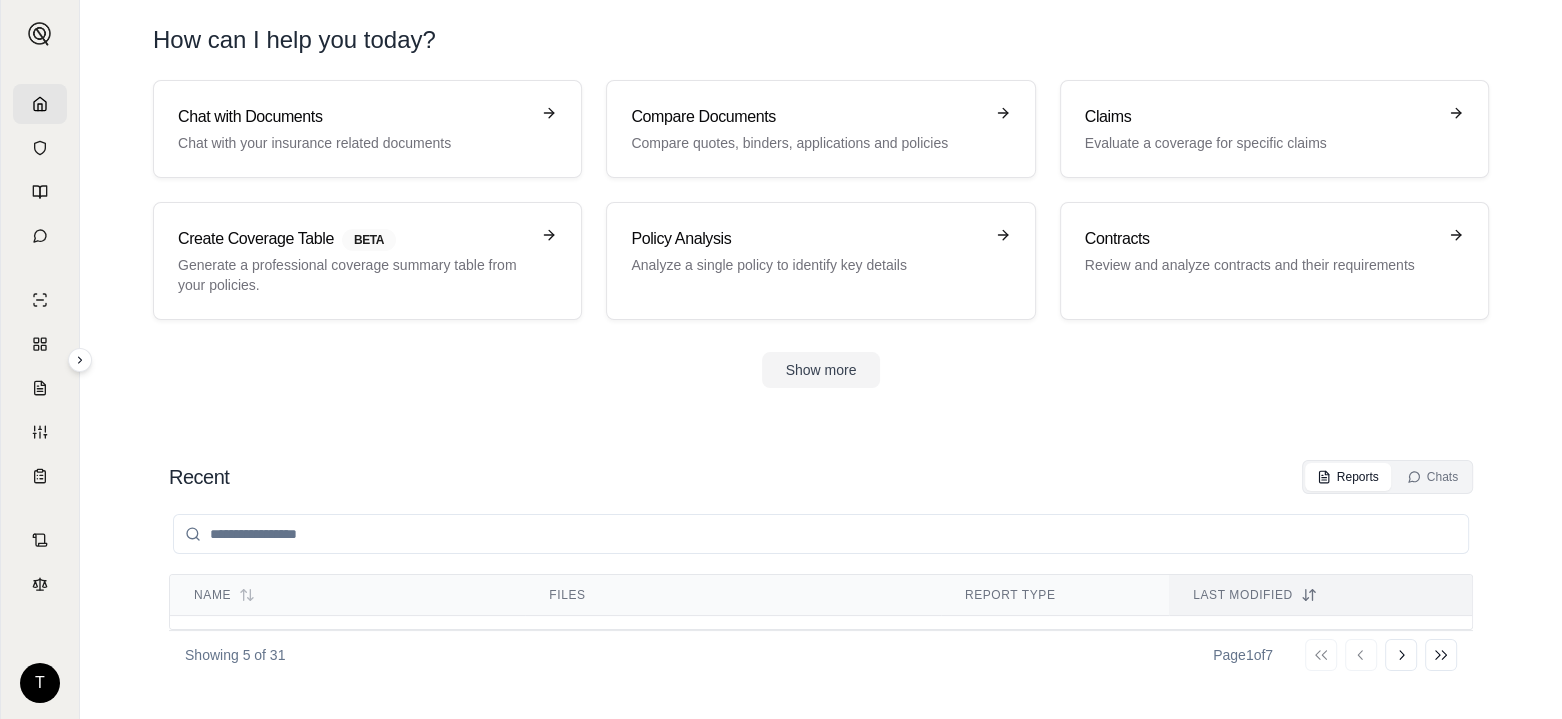 click on "Chat with your insurance related documents" at bounding box center [353, 143] 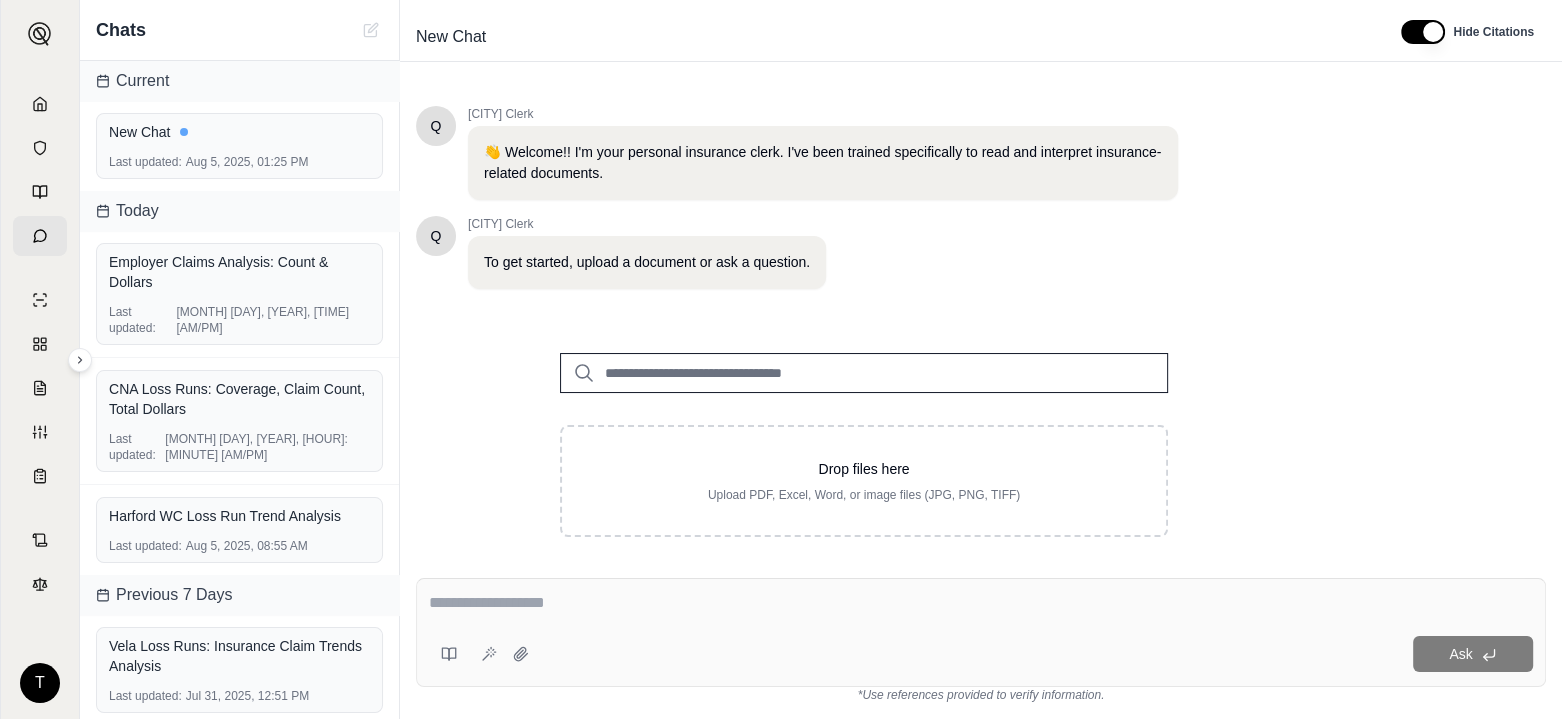 click on "CNA Loss Runs: Coverage, Claim Count, Total Dollars" at bounding box center (239, 399) 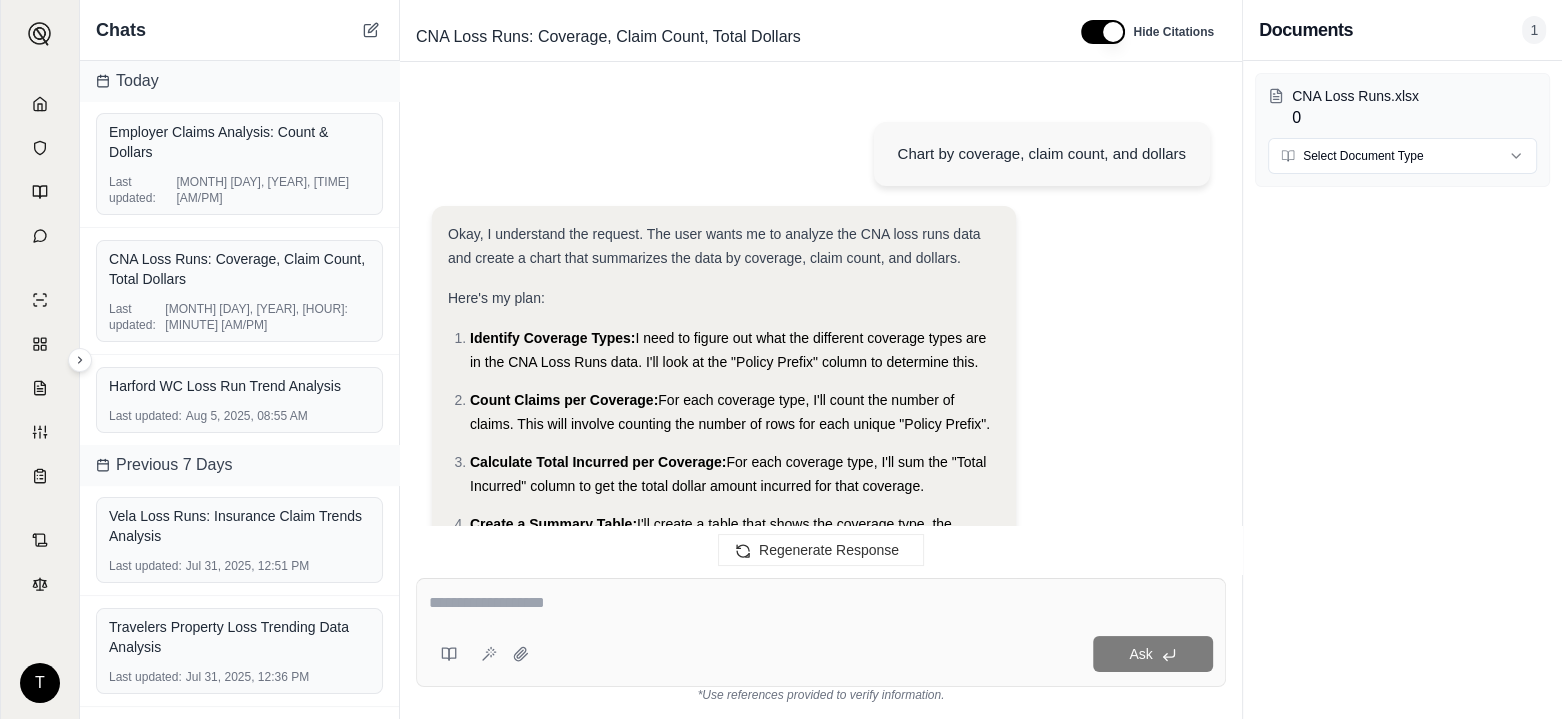 scroll, scrollTop: 13292, scrollLeft: 0, axis: vertical 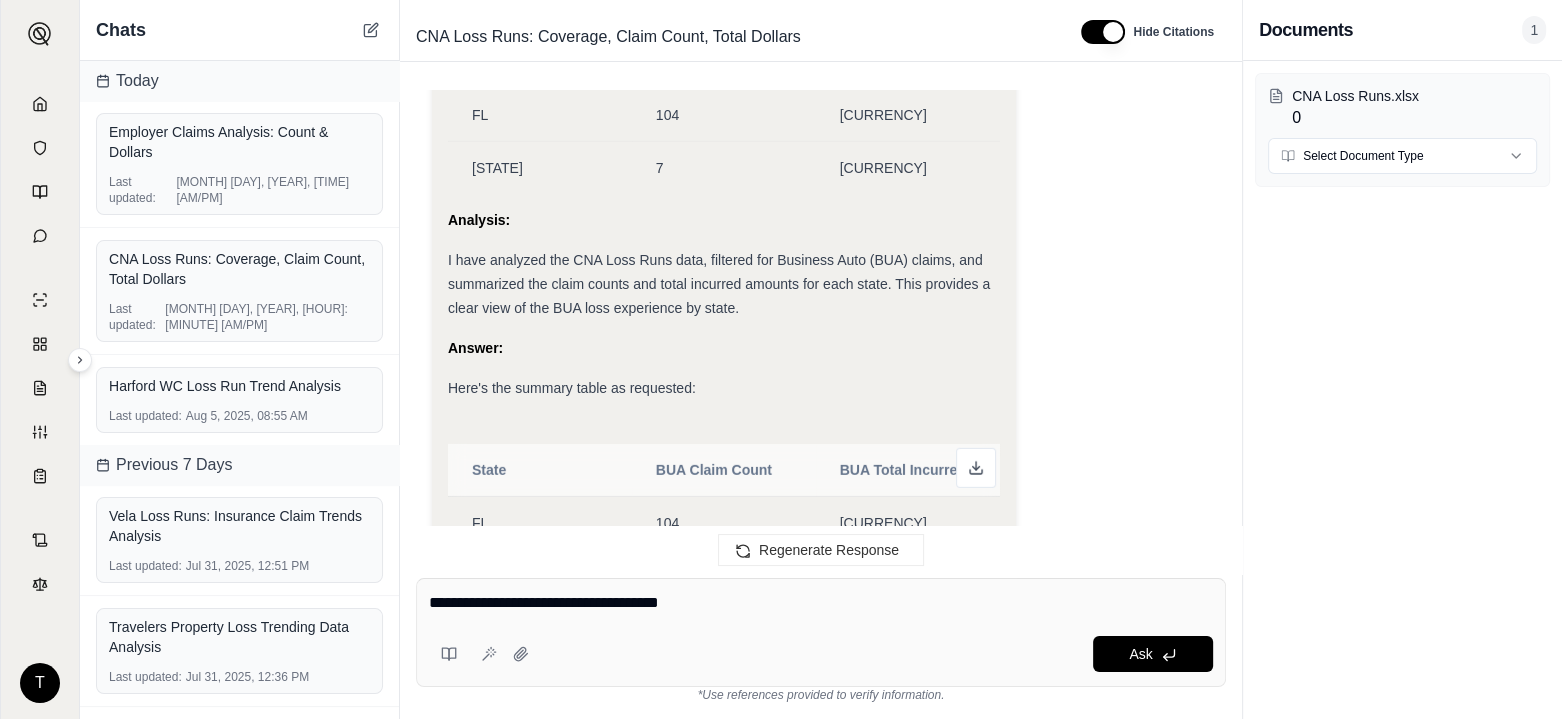 type on "**********" 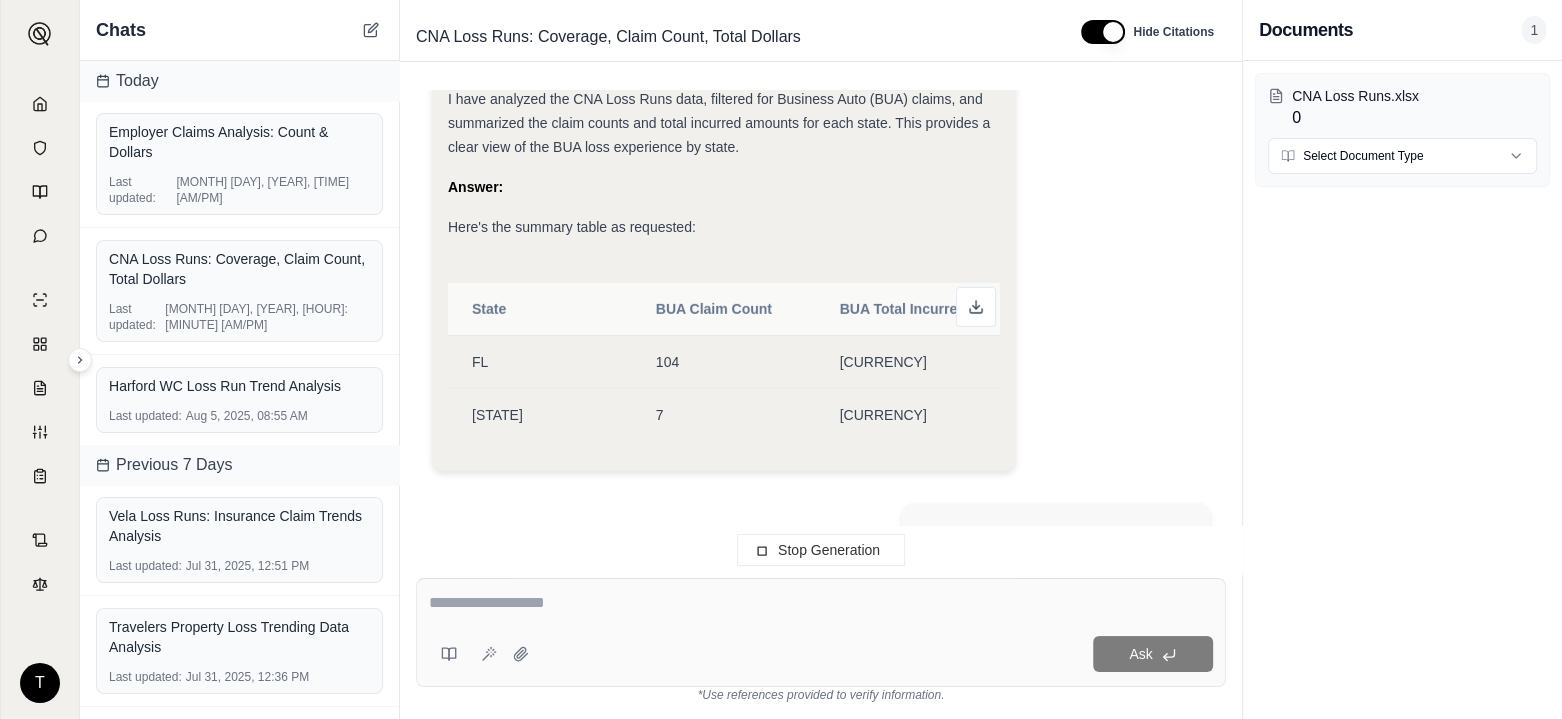 scroll, scrollTop: 13229, scrollLeft: 0, axis: vertical 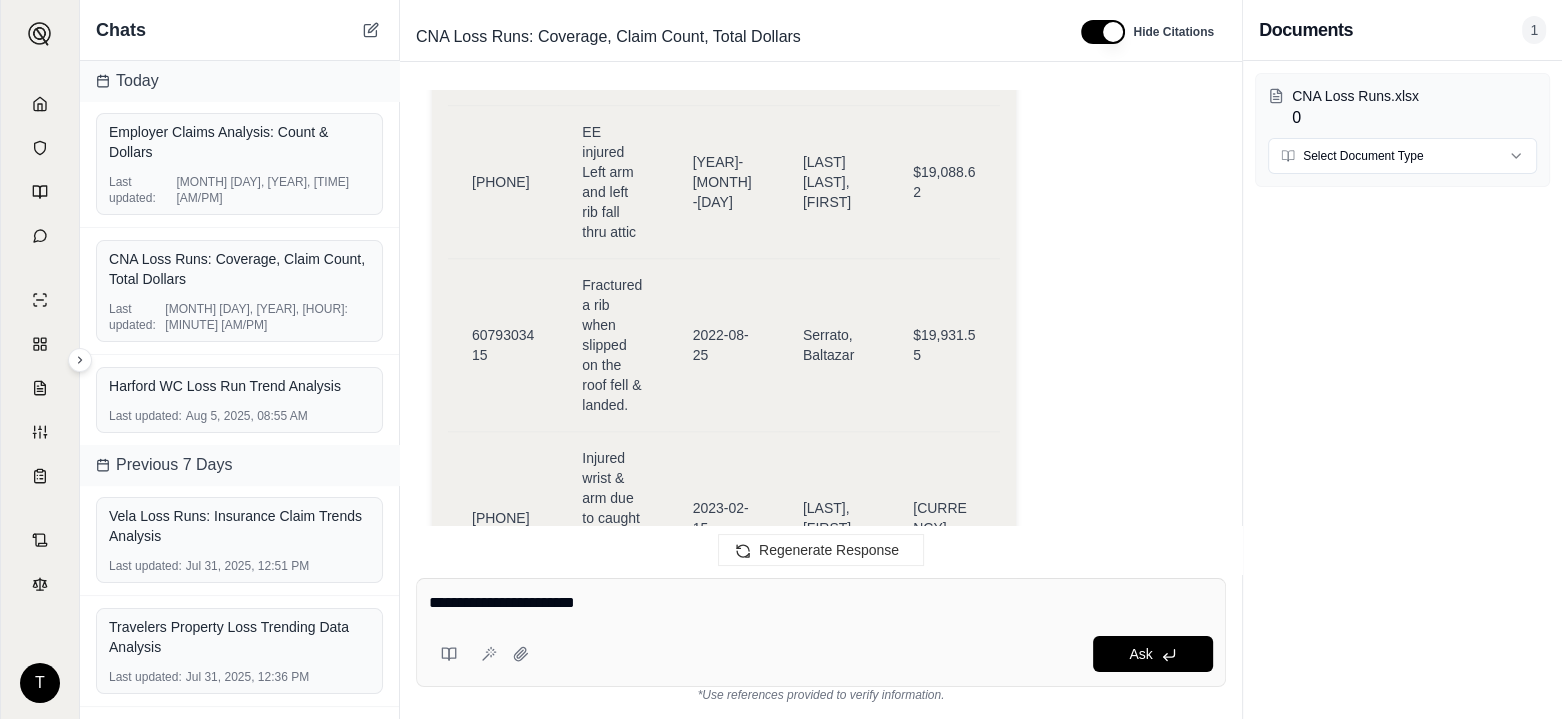 type on "**********" 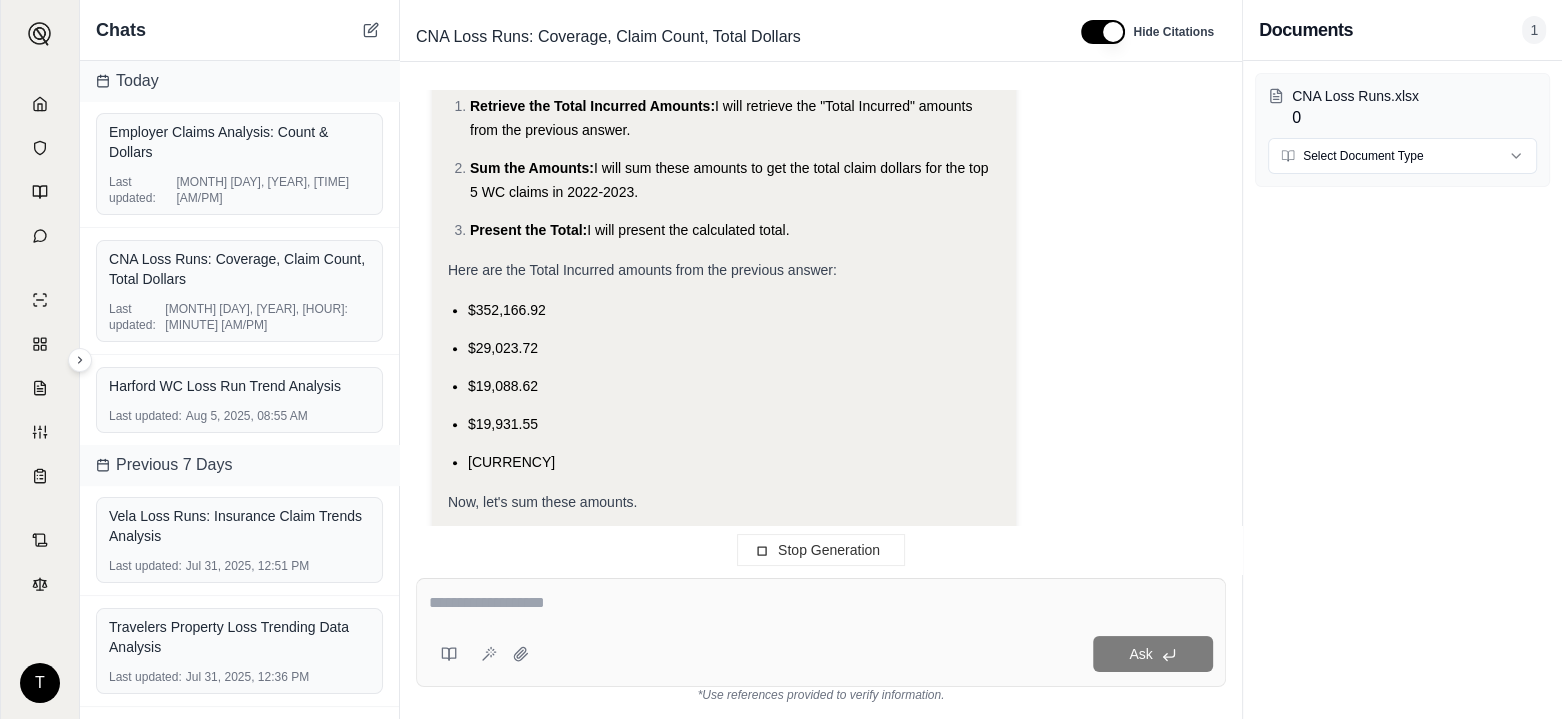scroll, scrollTop: 16934, scrollLeft: 0, axis: vertical 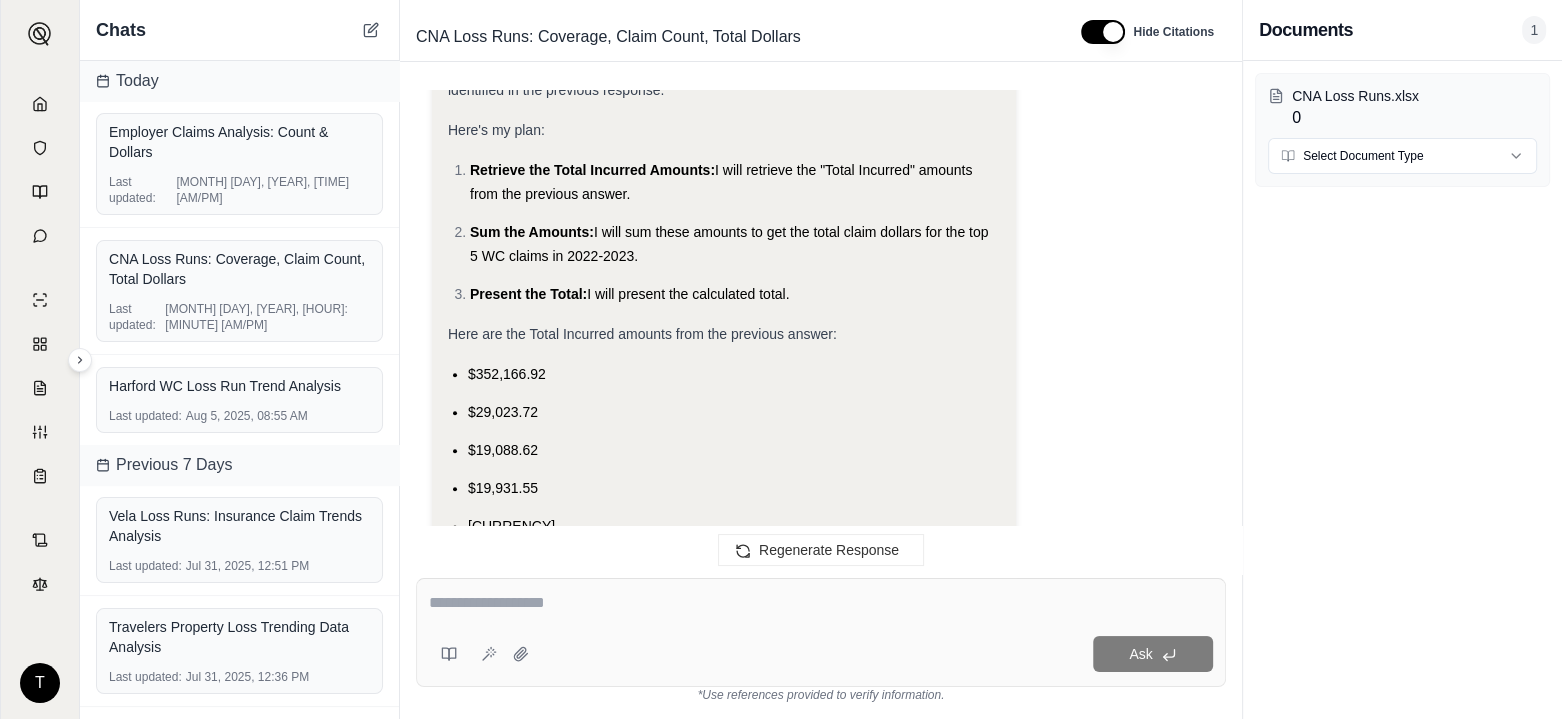 click on "Harford WC Loss Run Trend Analysis" at bounding box center (239, 386) 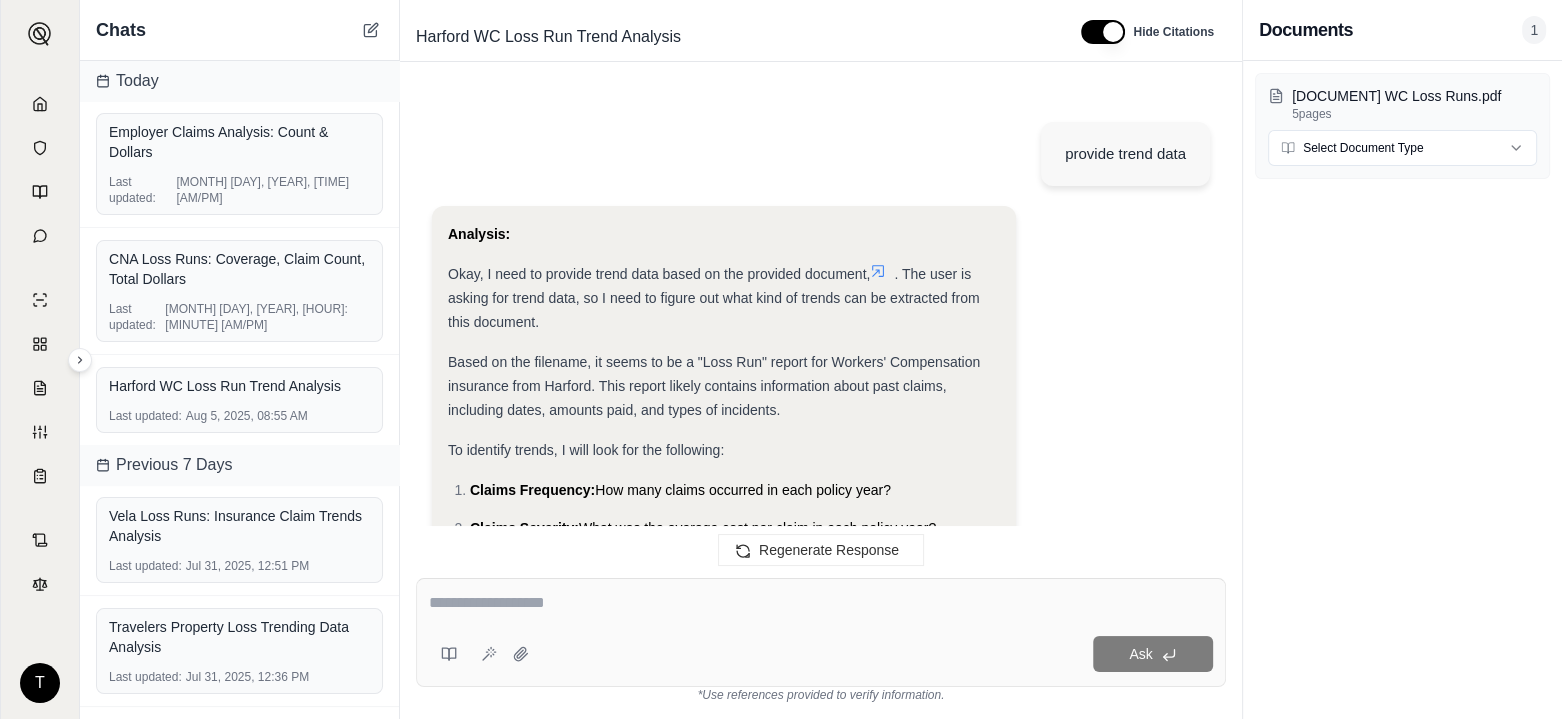 scroll, scrollTop: 6045, scrollLeft: 0, axis: vertical 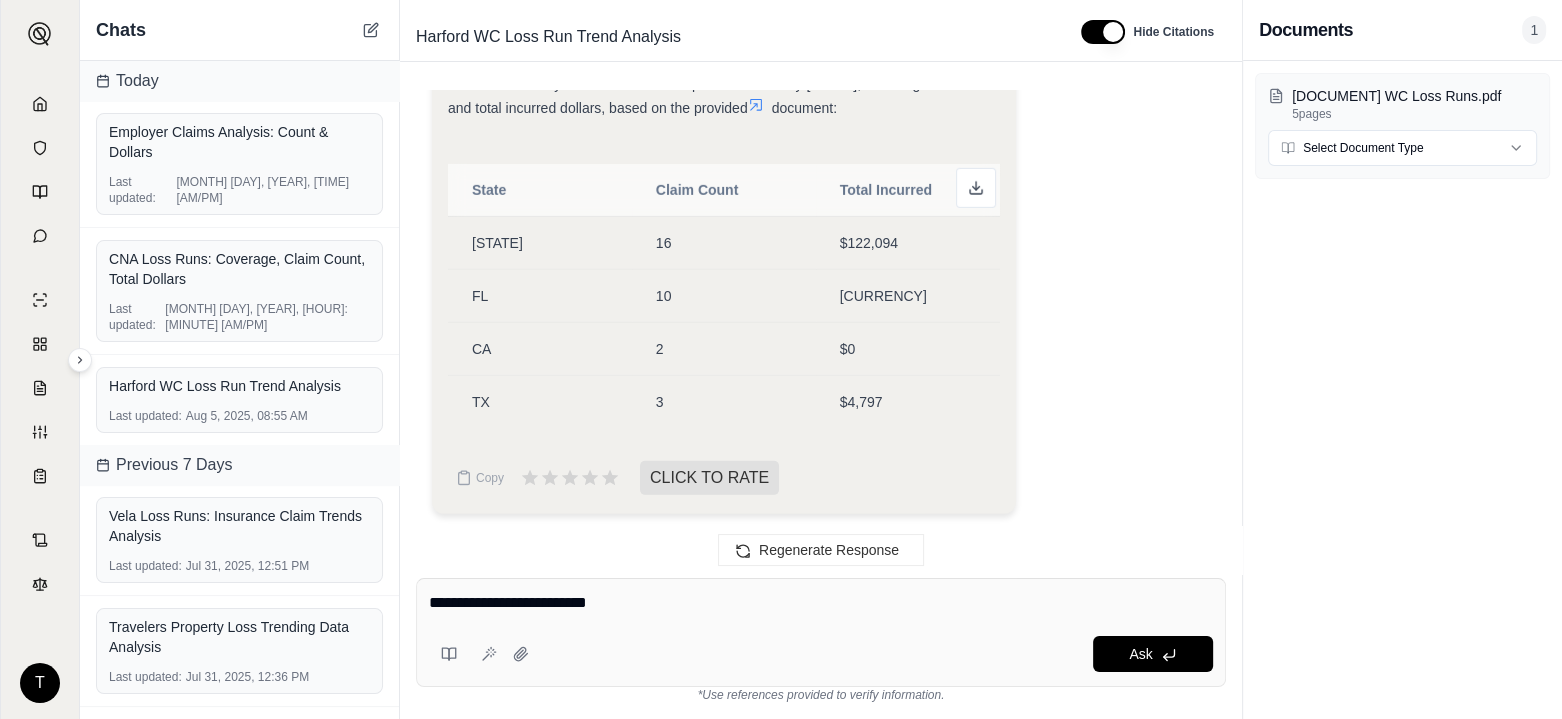 type on "**********" 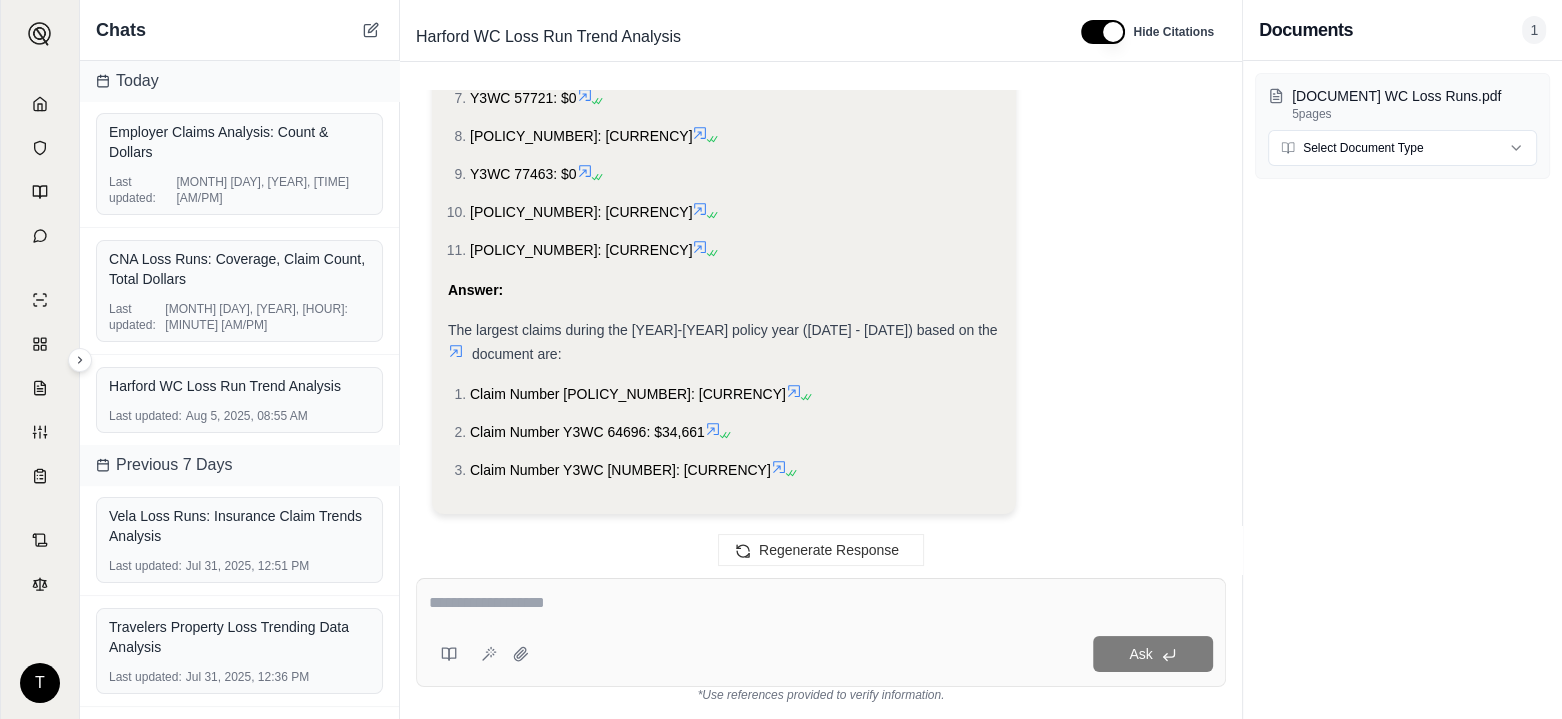 scroll, scrollTop: 7807, scrollLeft: 0, axis: vertical 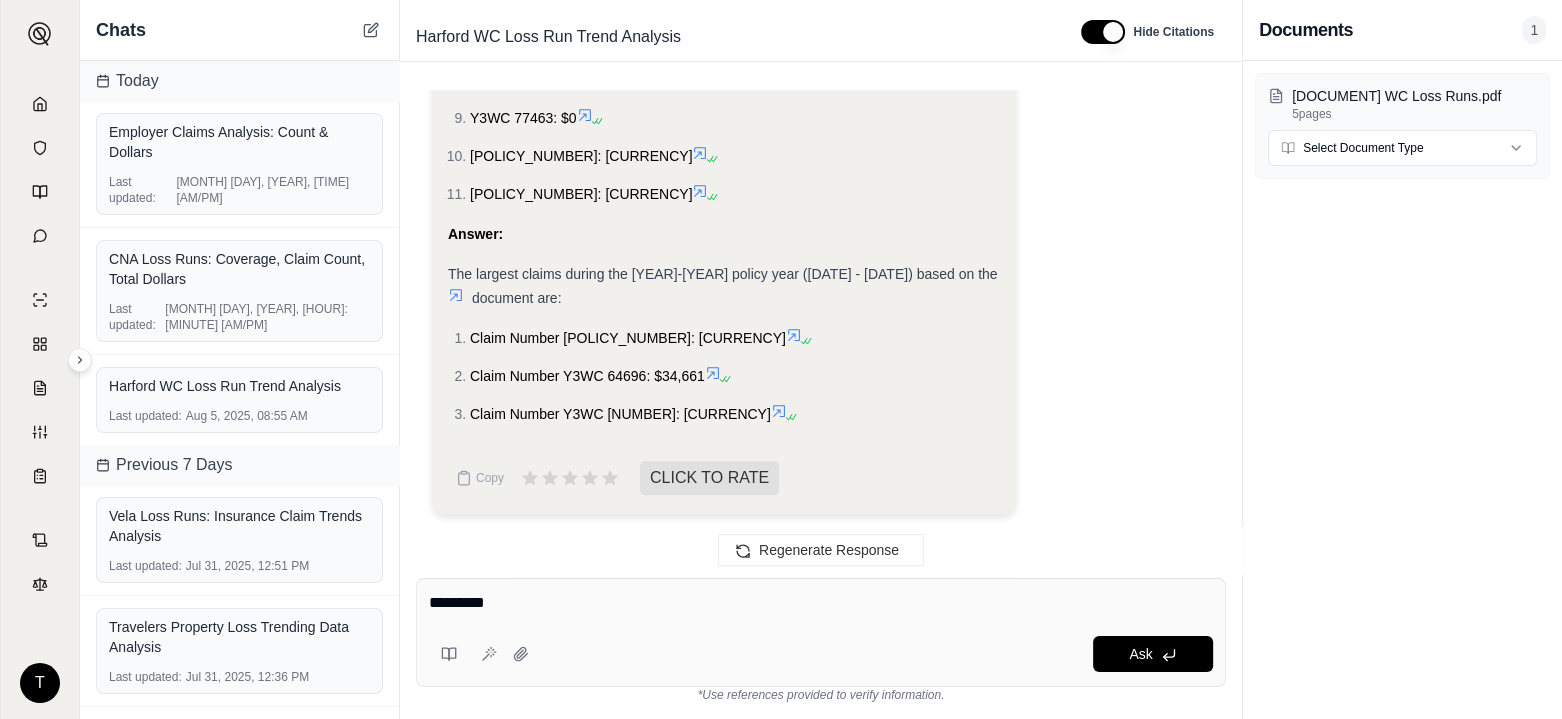 type on "**********" 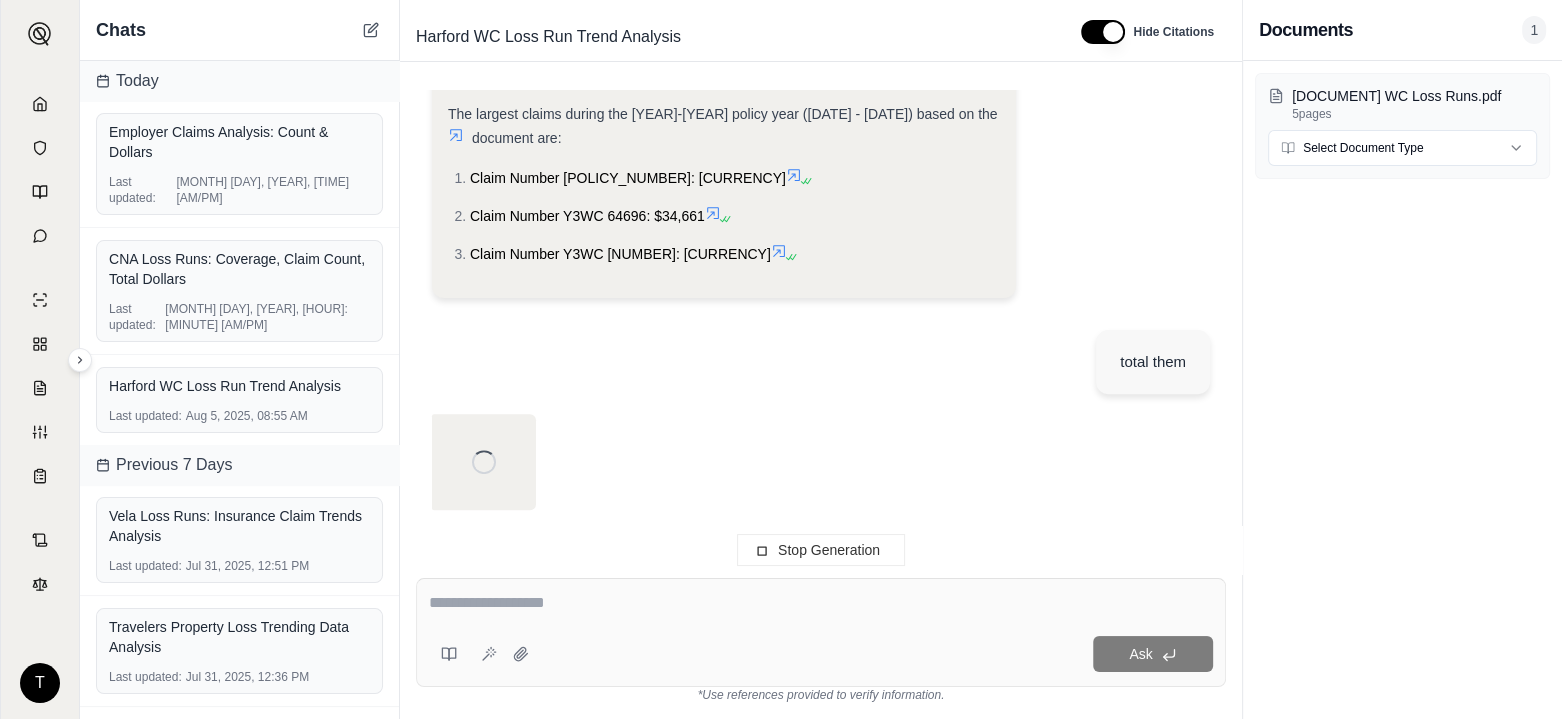 scroll, scrollTop: 7995, scrollLeft: 0, axis: vertical 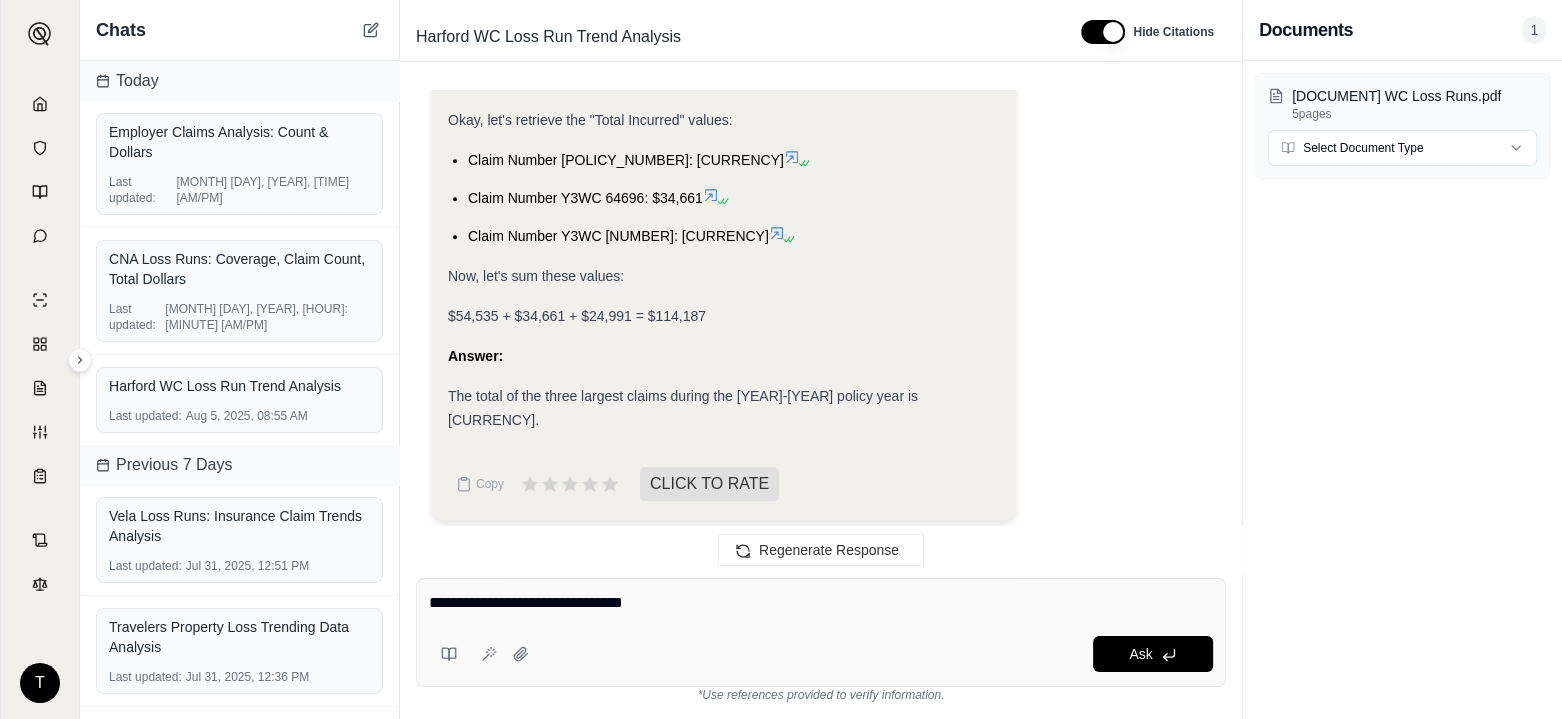 type on "**********" 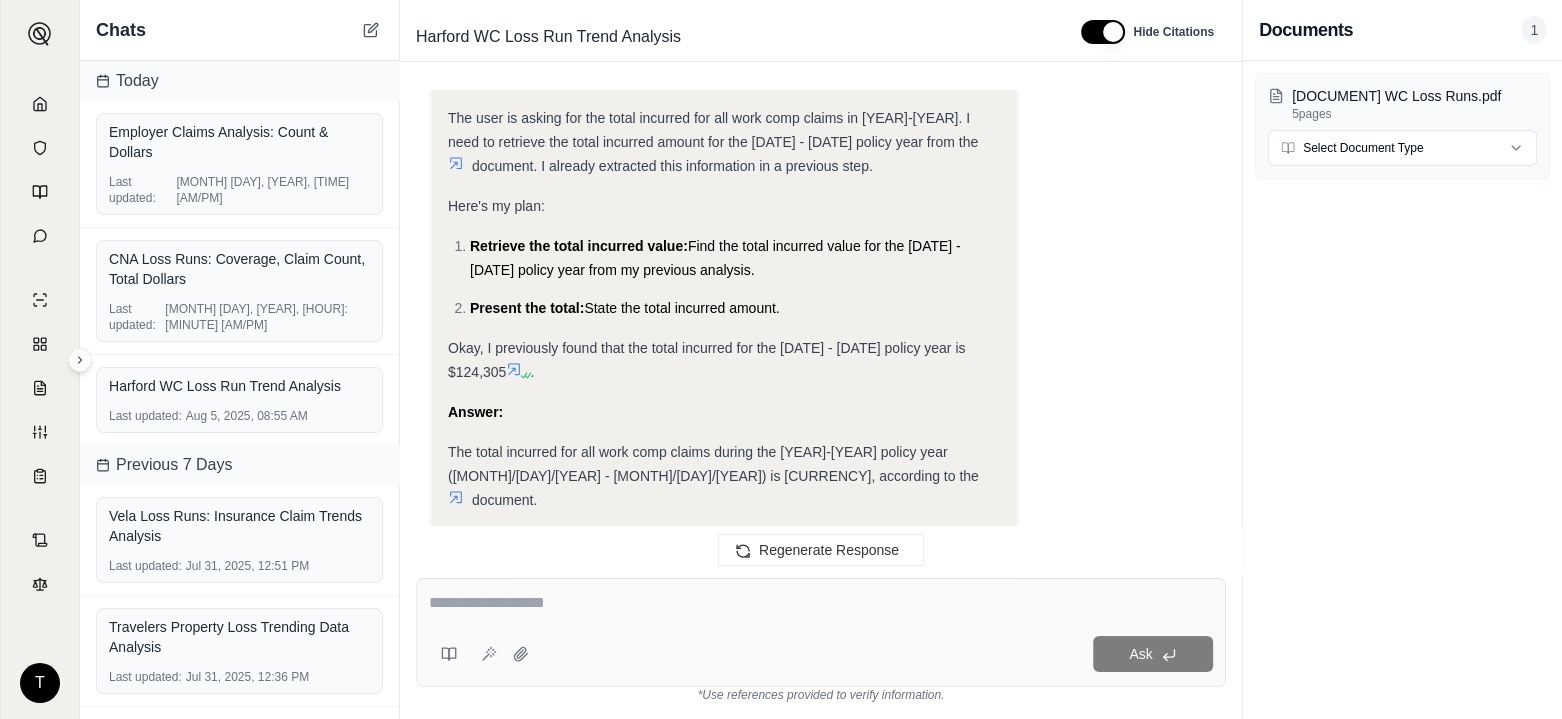 scroll, scrollTop: 9188, scrollLeft: 0, axis: vertical 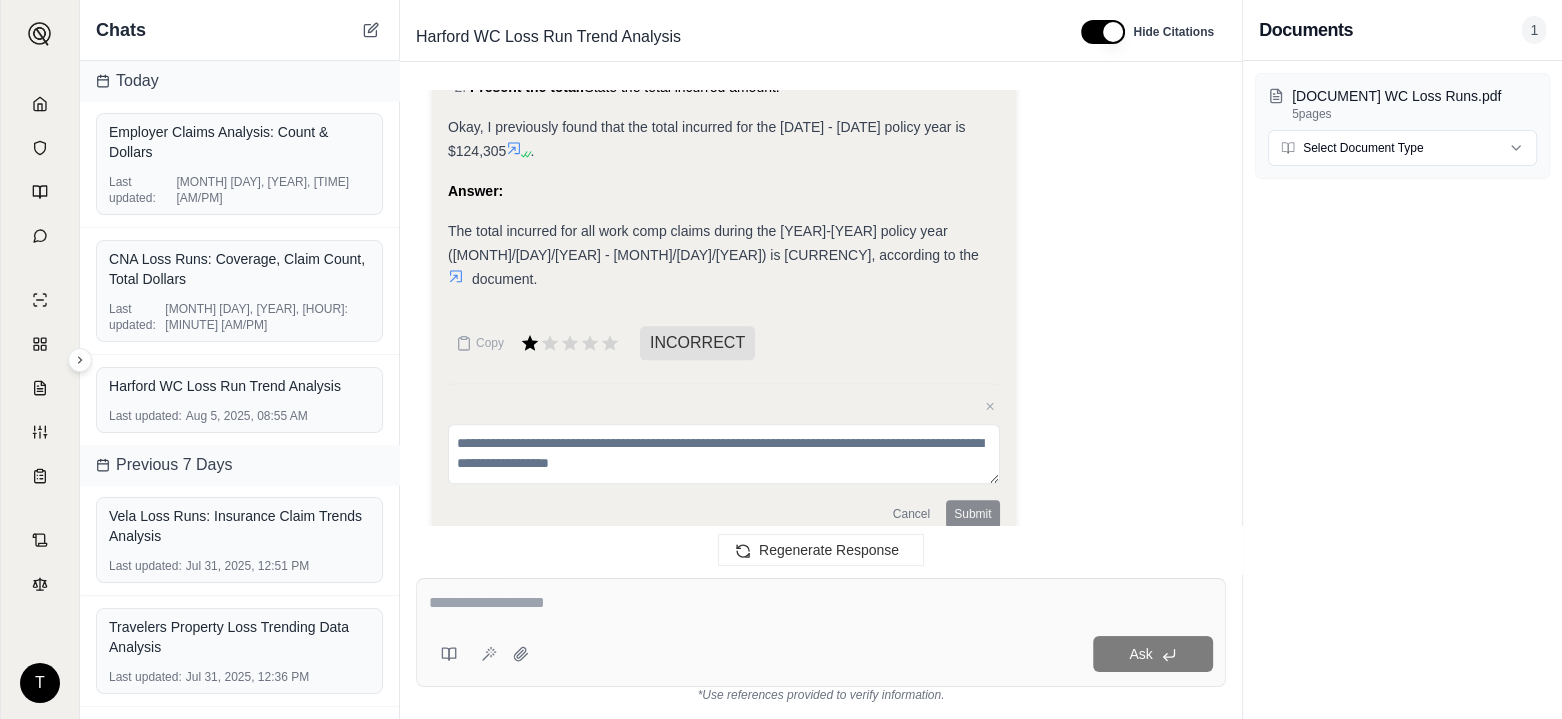 click on "CNA Loss Runs: Coverage, Claim Count, Total Dollars" at bounding box center [239, 269] 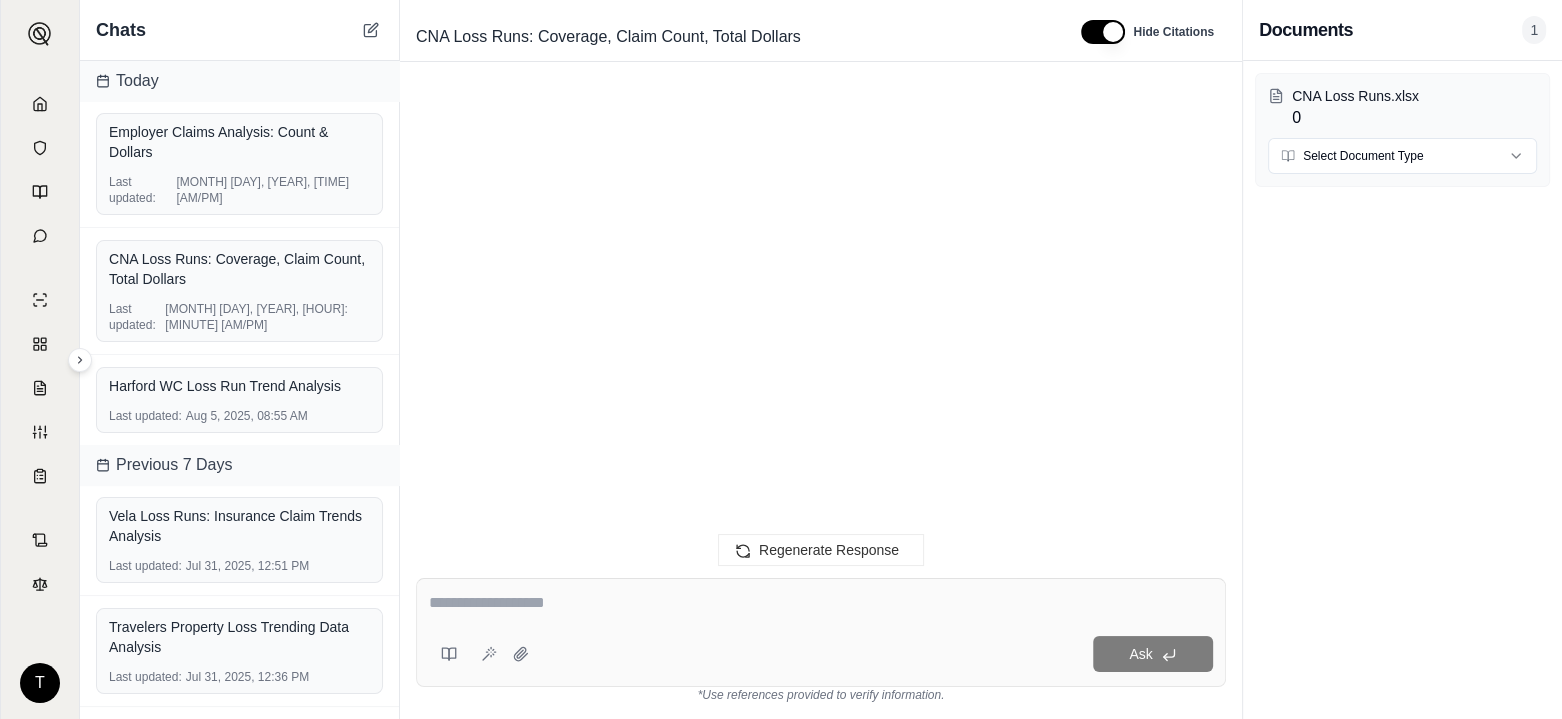 scroll, scrollTop: 17326, scrollLeft: 0, axis: vertical 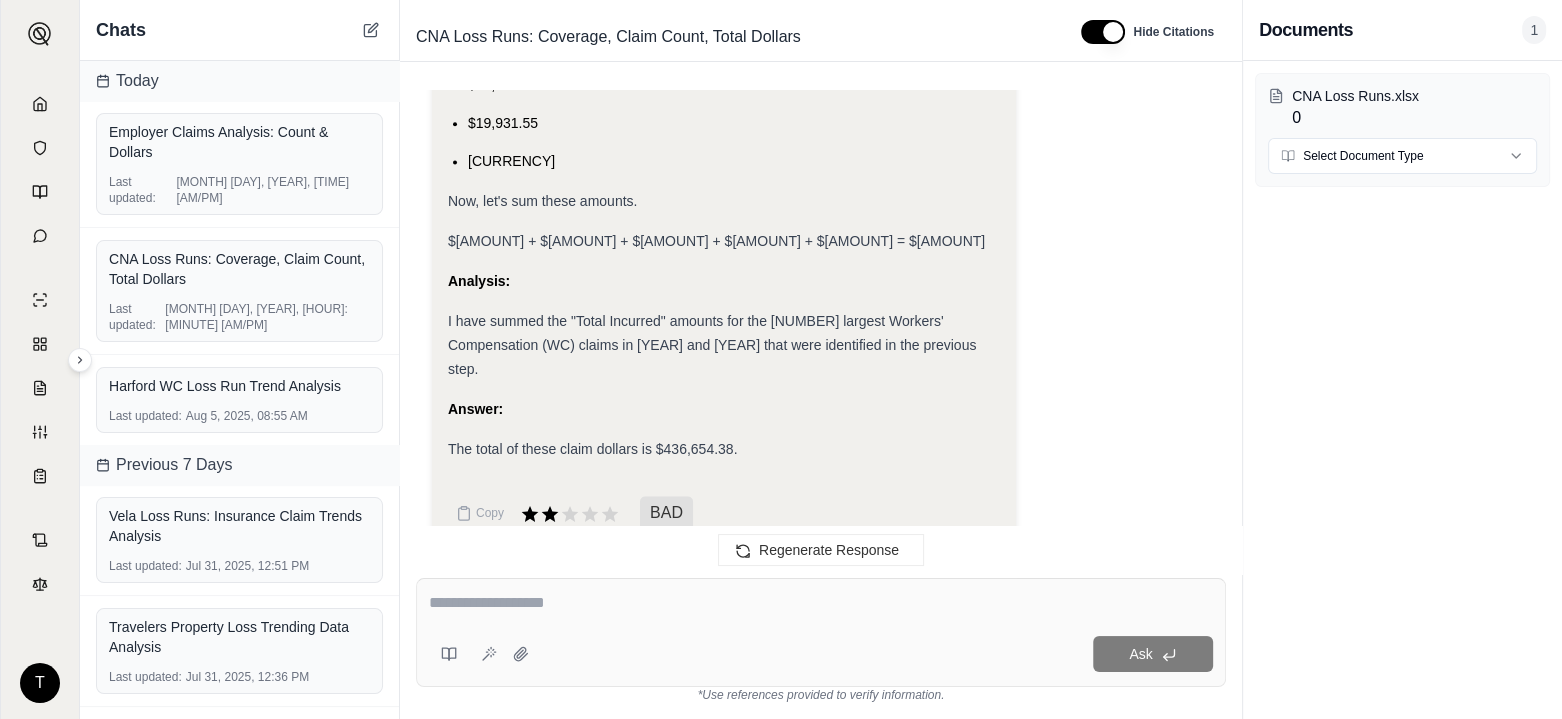 click on "**********" at bounding box center [723, 624] 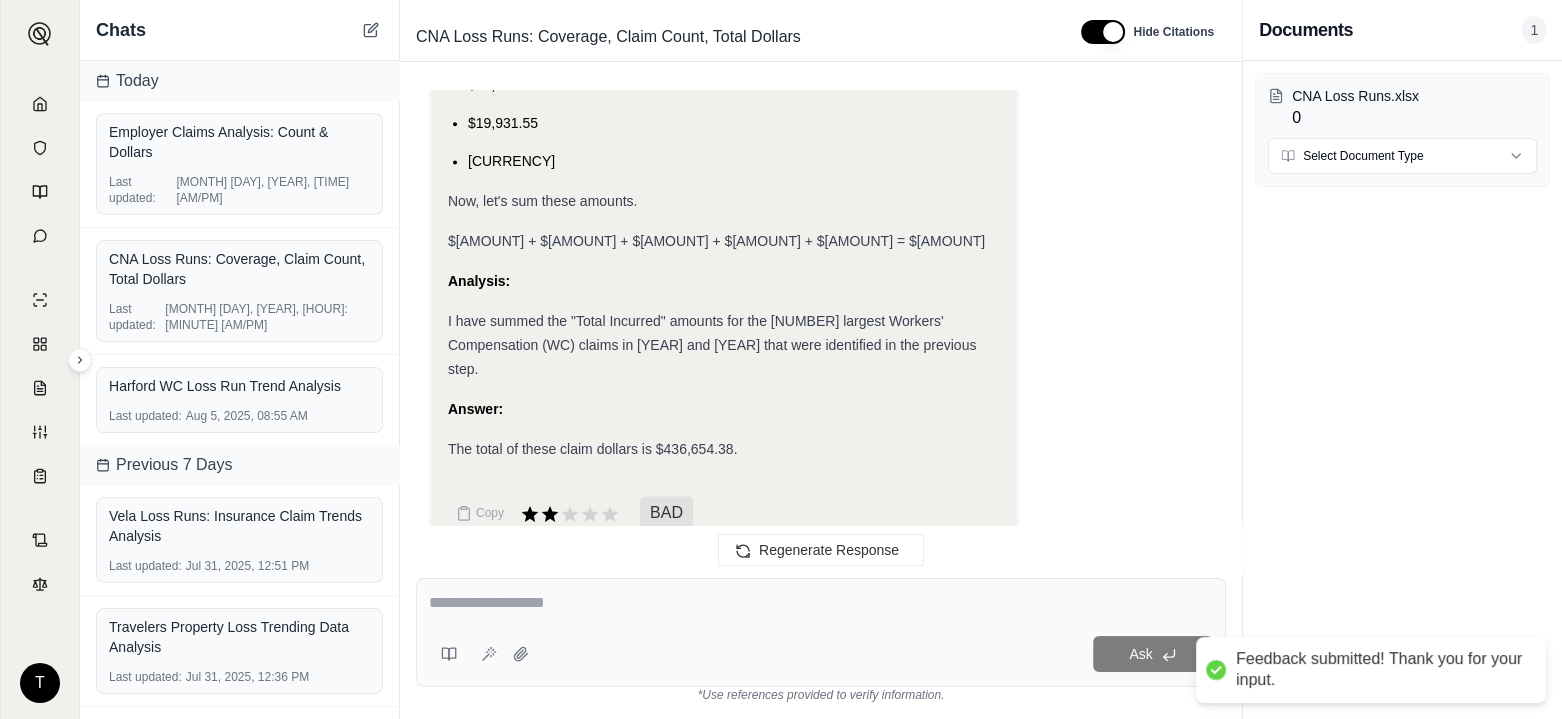 scroll, scrollTop: 17326, scrollLeft: 0, axis: vertical 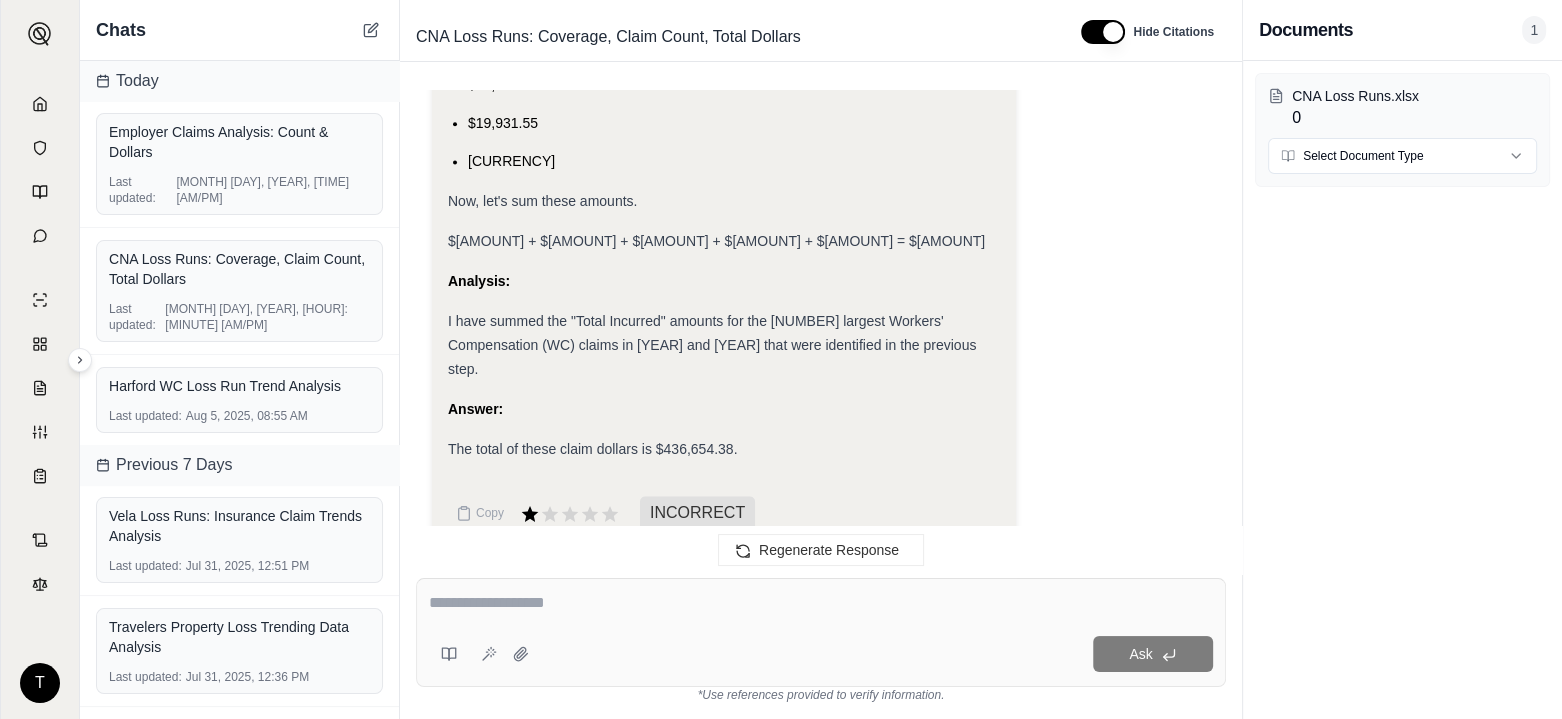 click on "CNA Loss Runs: Coverage, Claim Count, Total Dollars" at bounding box center (239, 269) 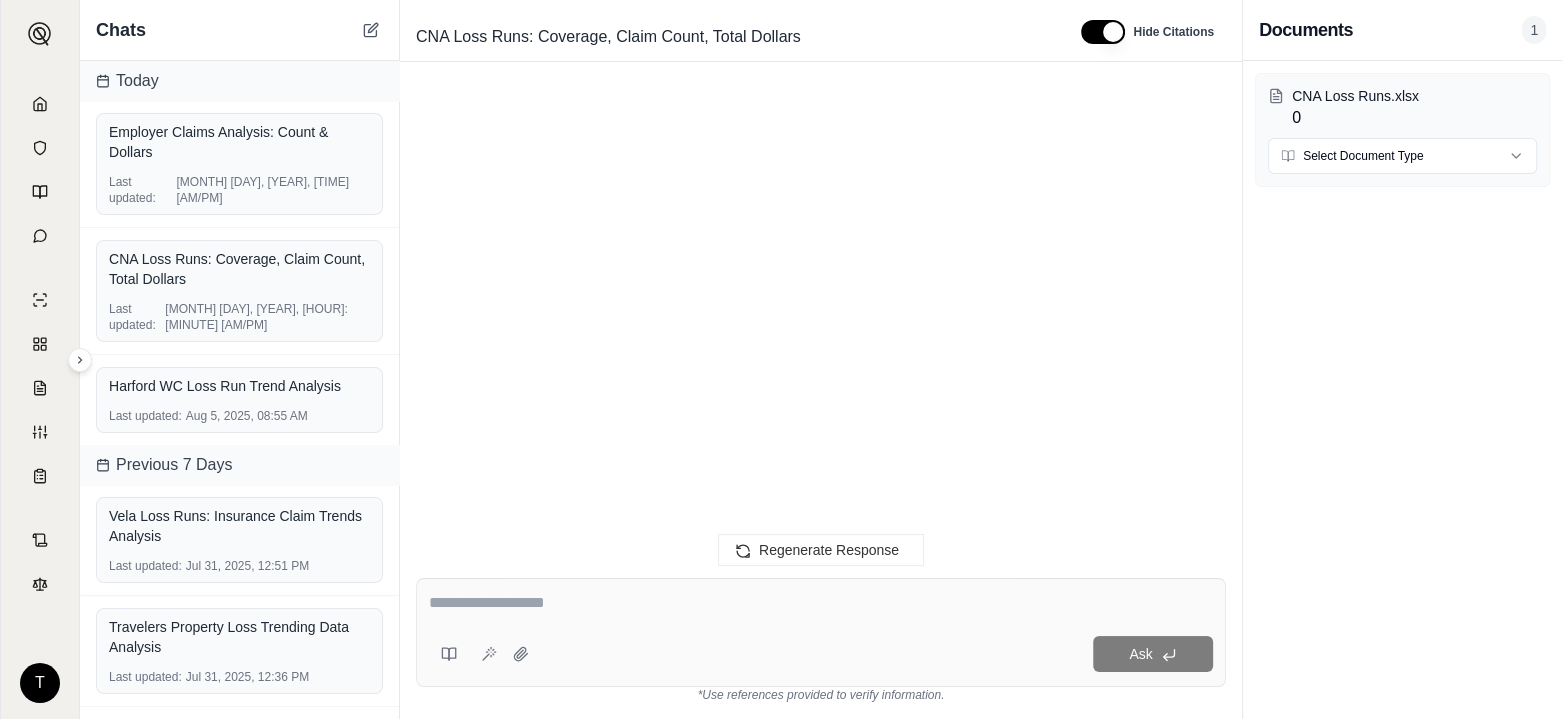 scroll, scrollTop: 17326, scrollLeft: 0, axis: vertical 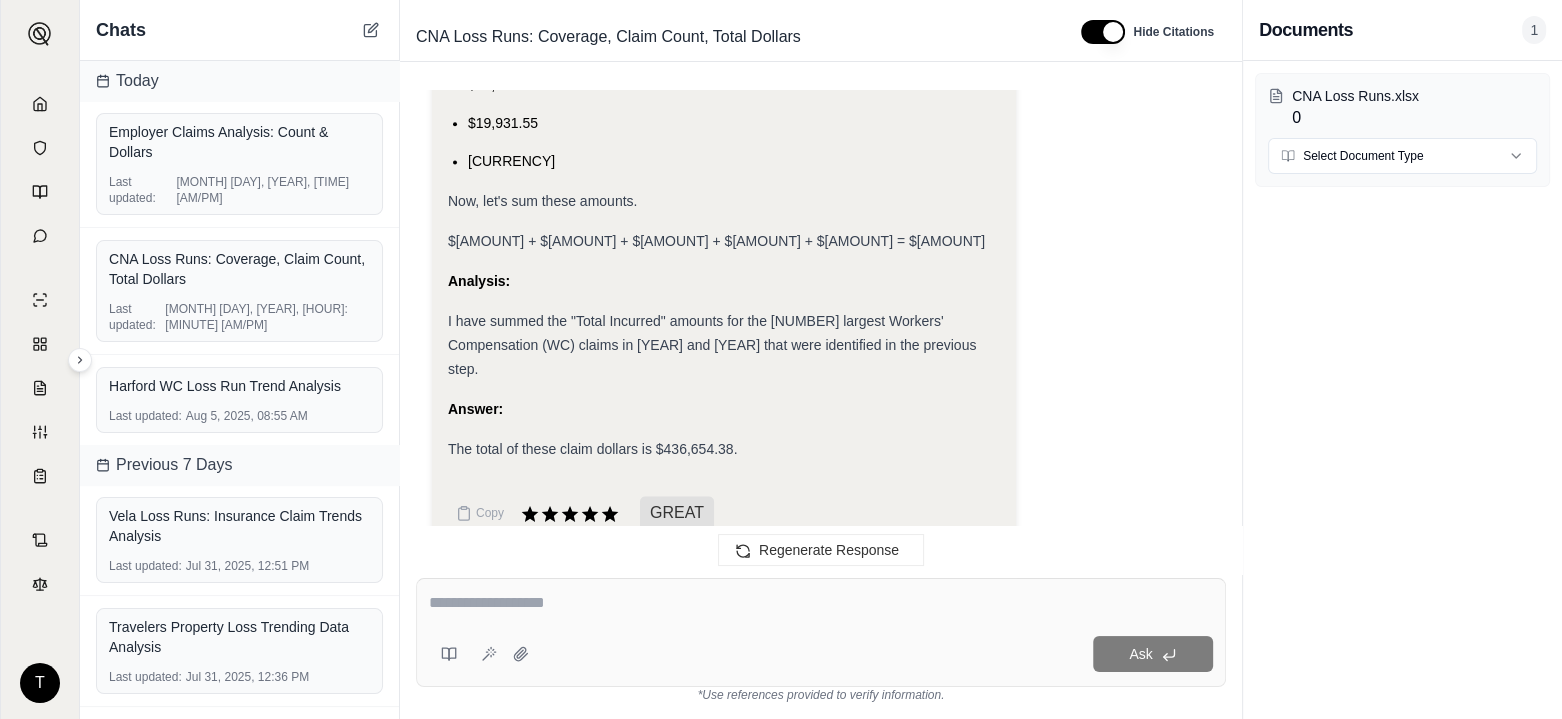 click at bounding box center (821, 603) 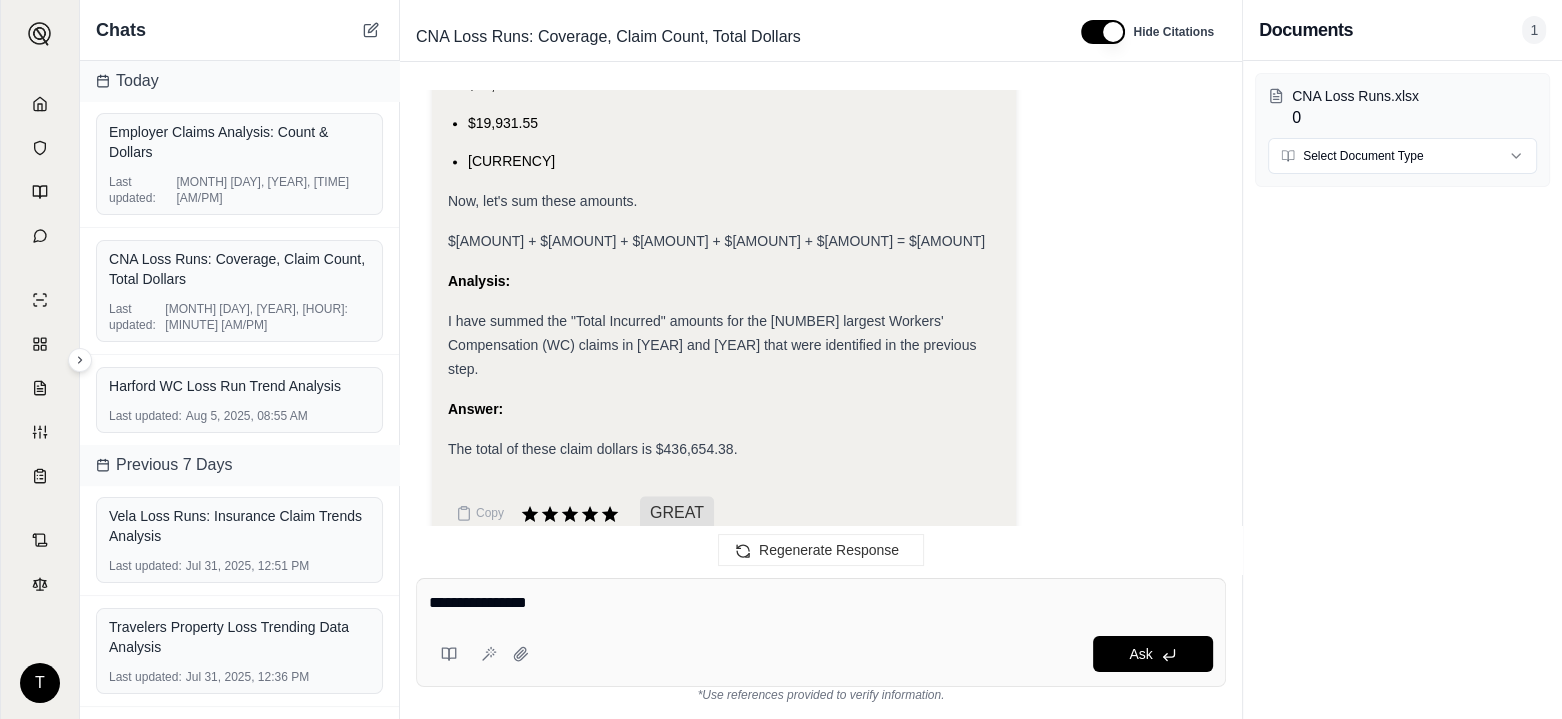 type on "**********" 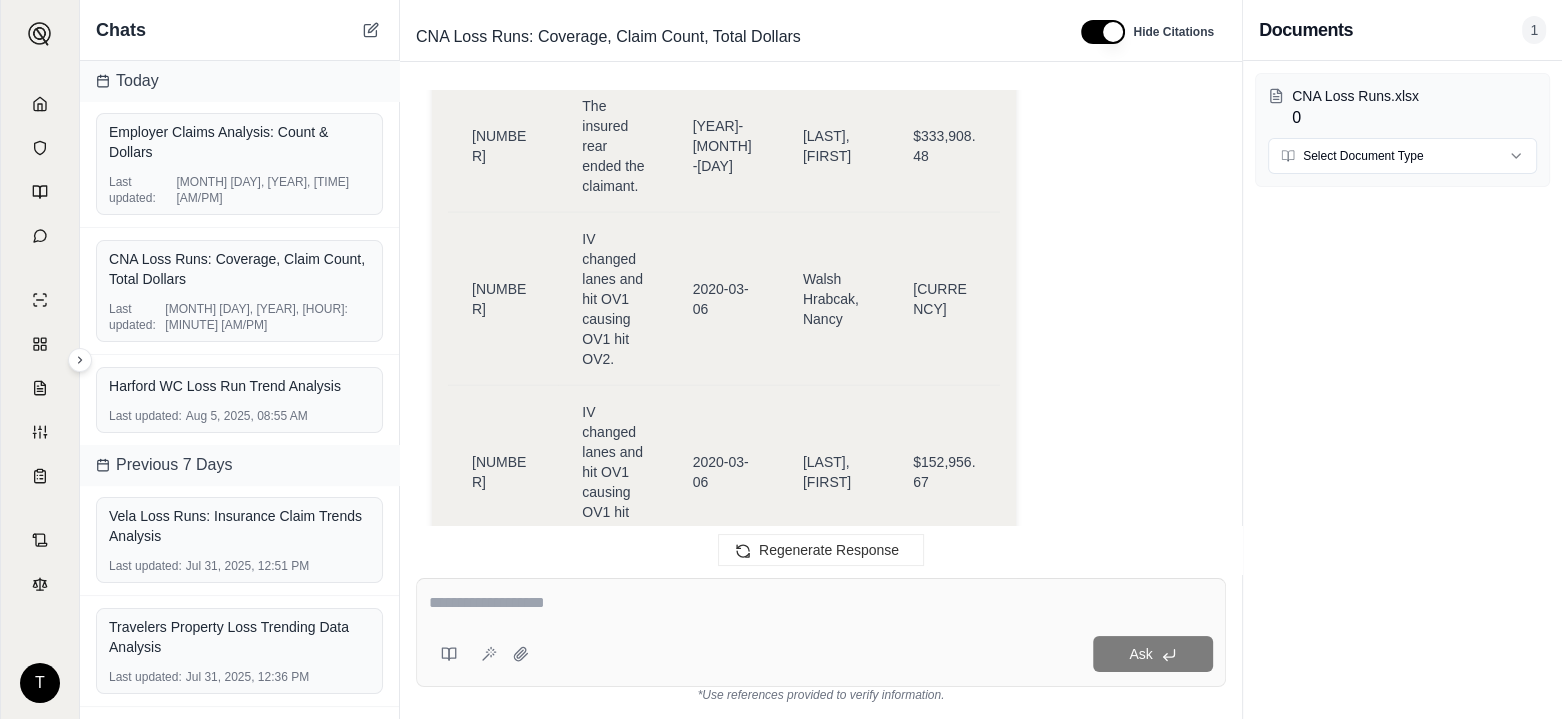scroll, scrollTop: 19705, scrollLeft: 0, axis: vertical 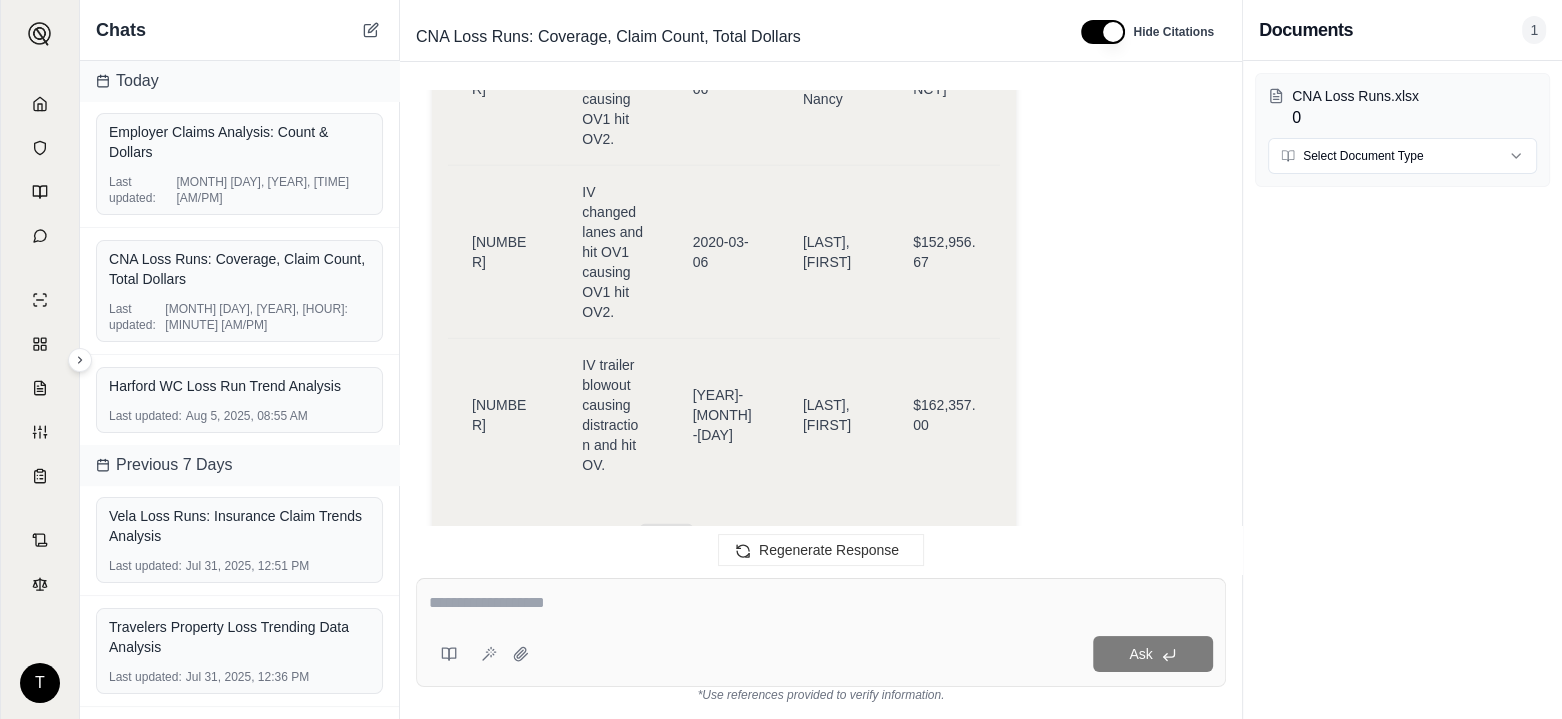 click at bounding box center (821, 603) 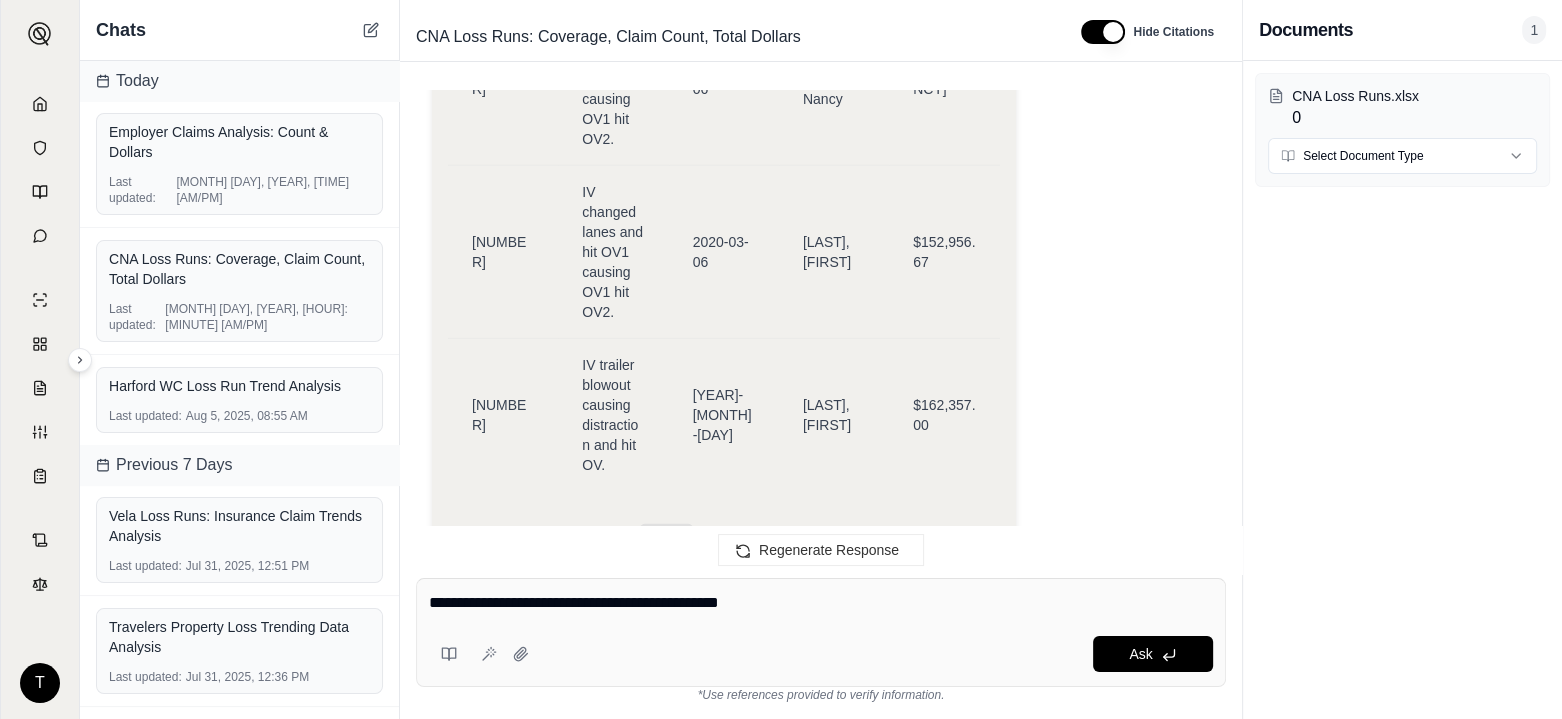 type on "**********" 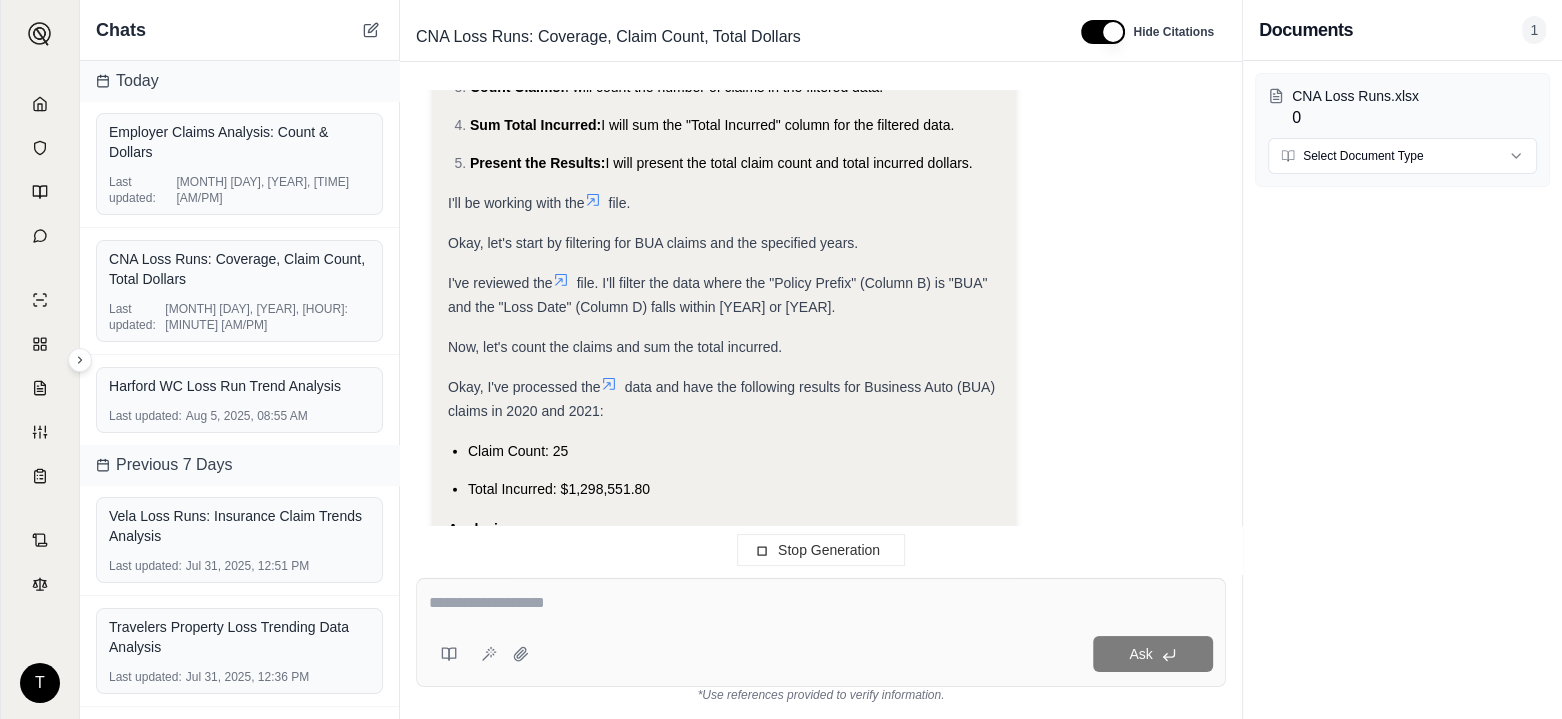 scroll, scrollTop: 20755, scrollLeft: 0, axis: vertical 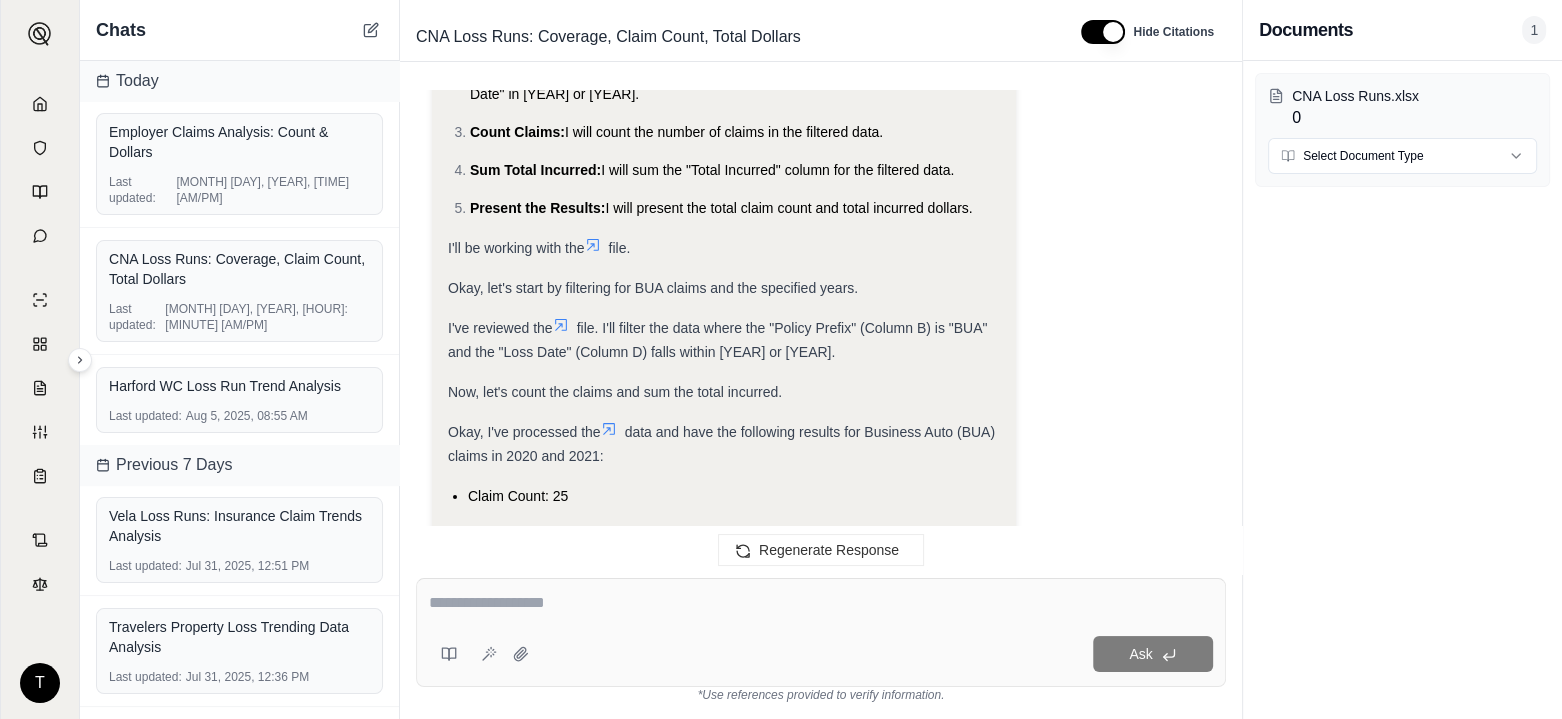 click at bounding box center [821, 603] 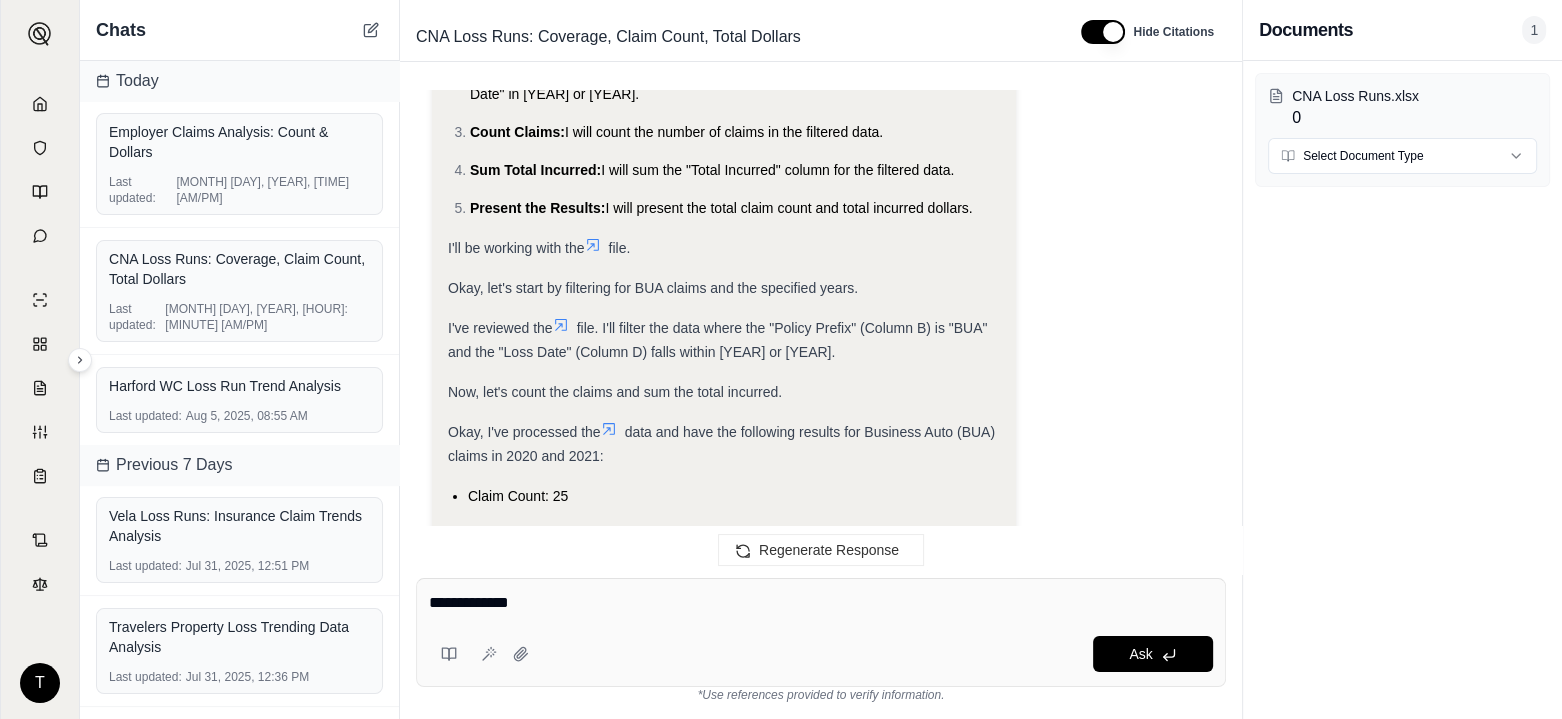type on "**********" 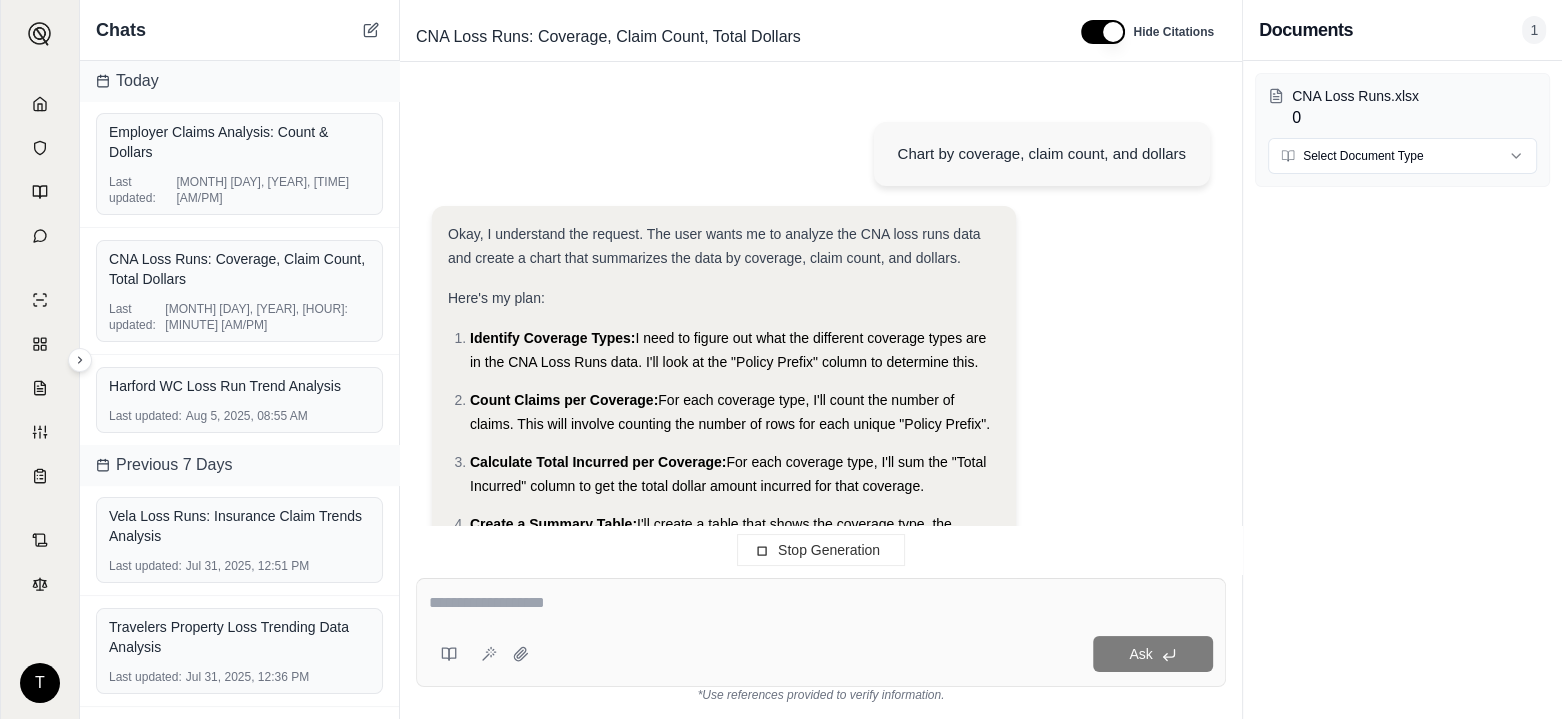 scroll, scrollTop: 20971, scrollLeft: 0, axis: vertical 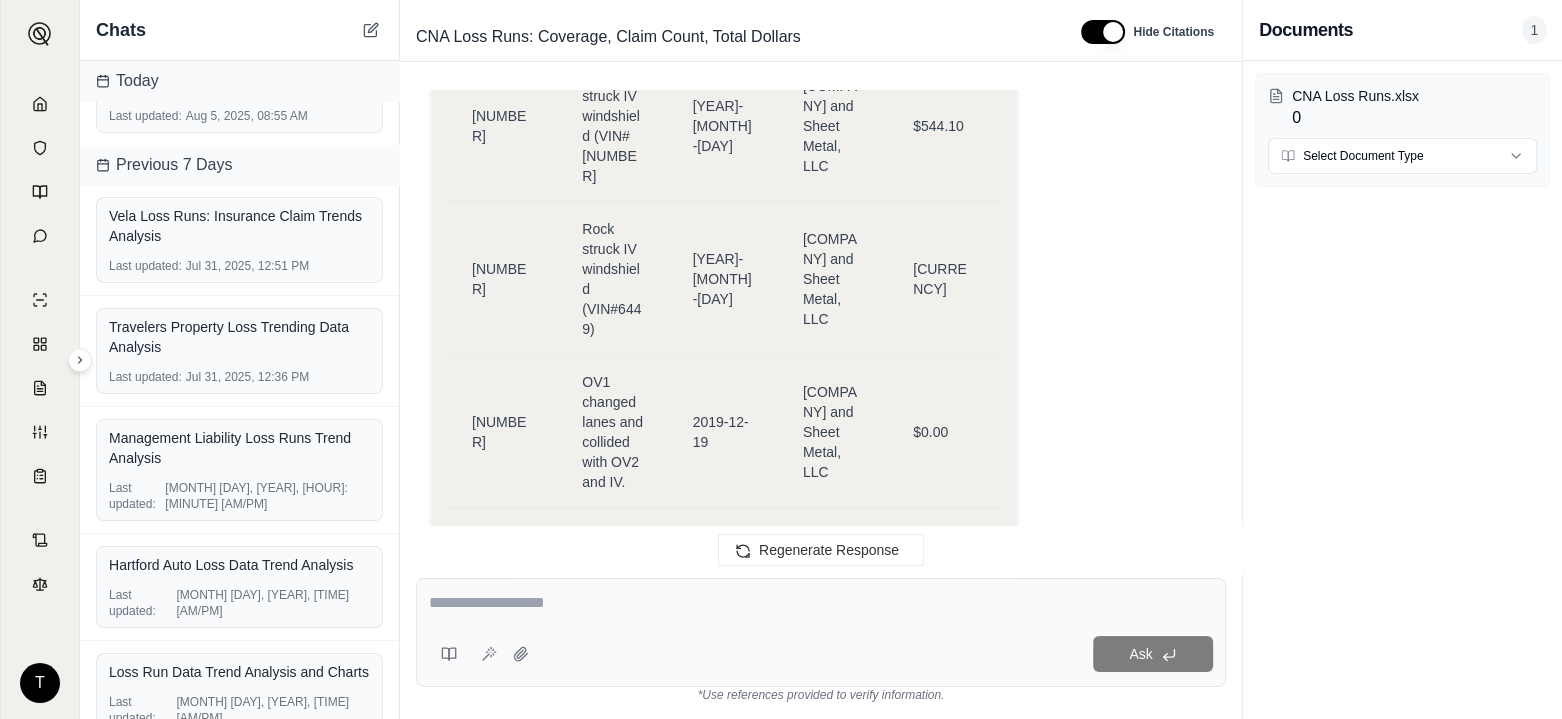 click on "Travelers Property Loss Trending Data Analysis" at bounding box center (239, 337) 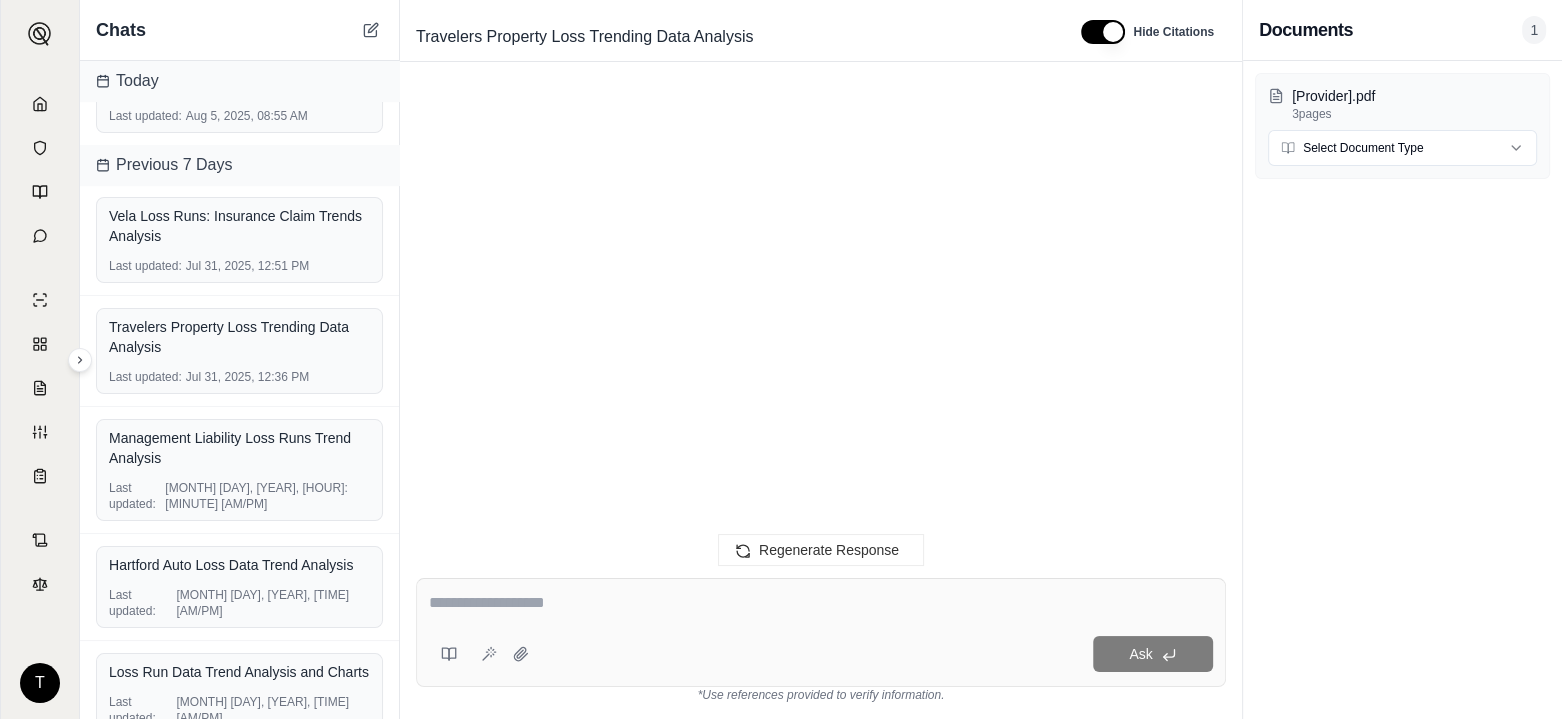 scroll, scrollTop: 8044, scrollLeft: 0, axis: vertical 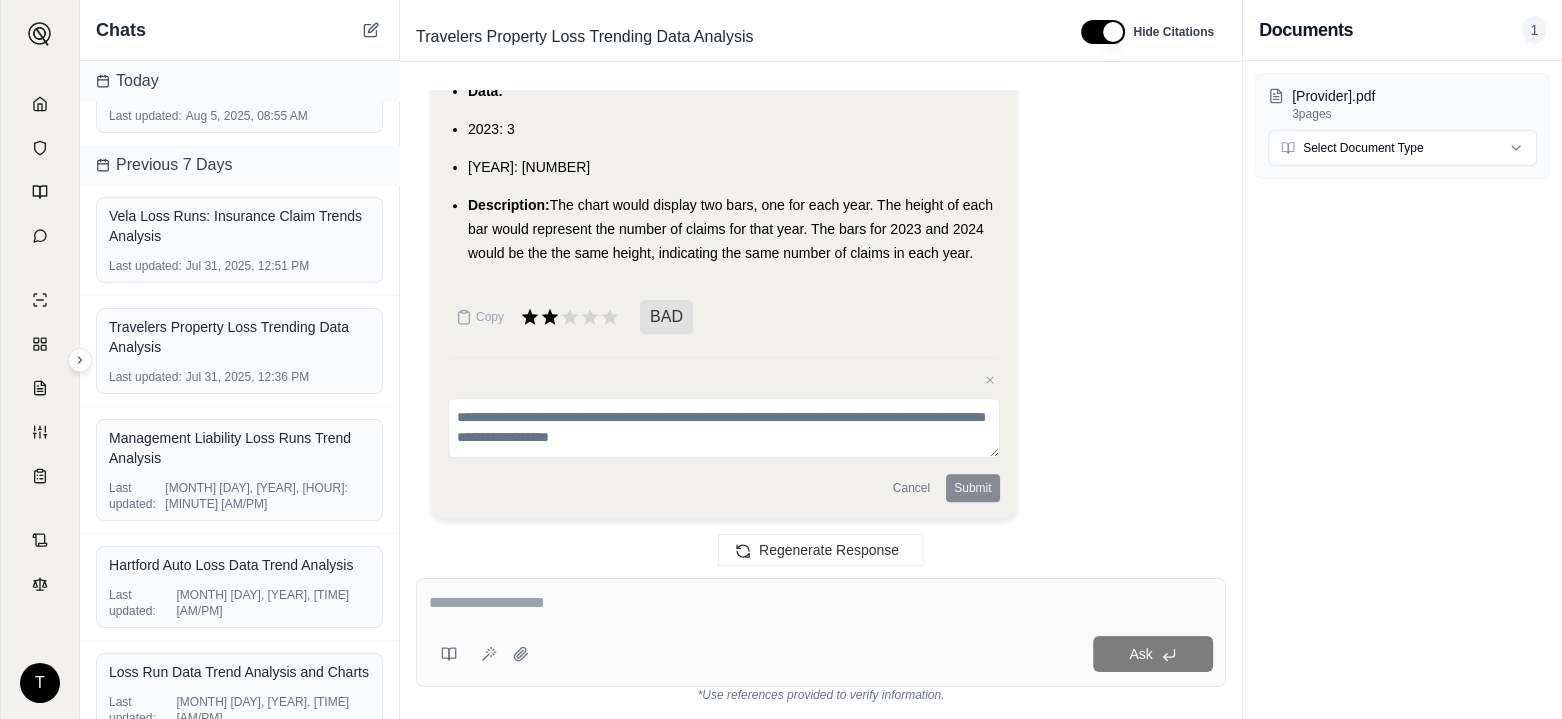 click at bounding box center [821, 603] 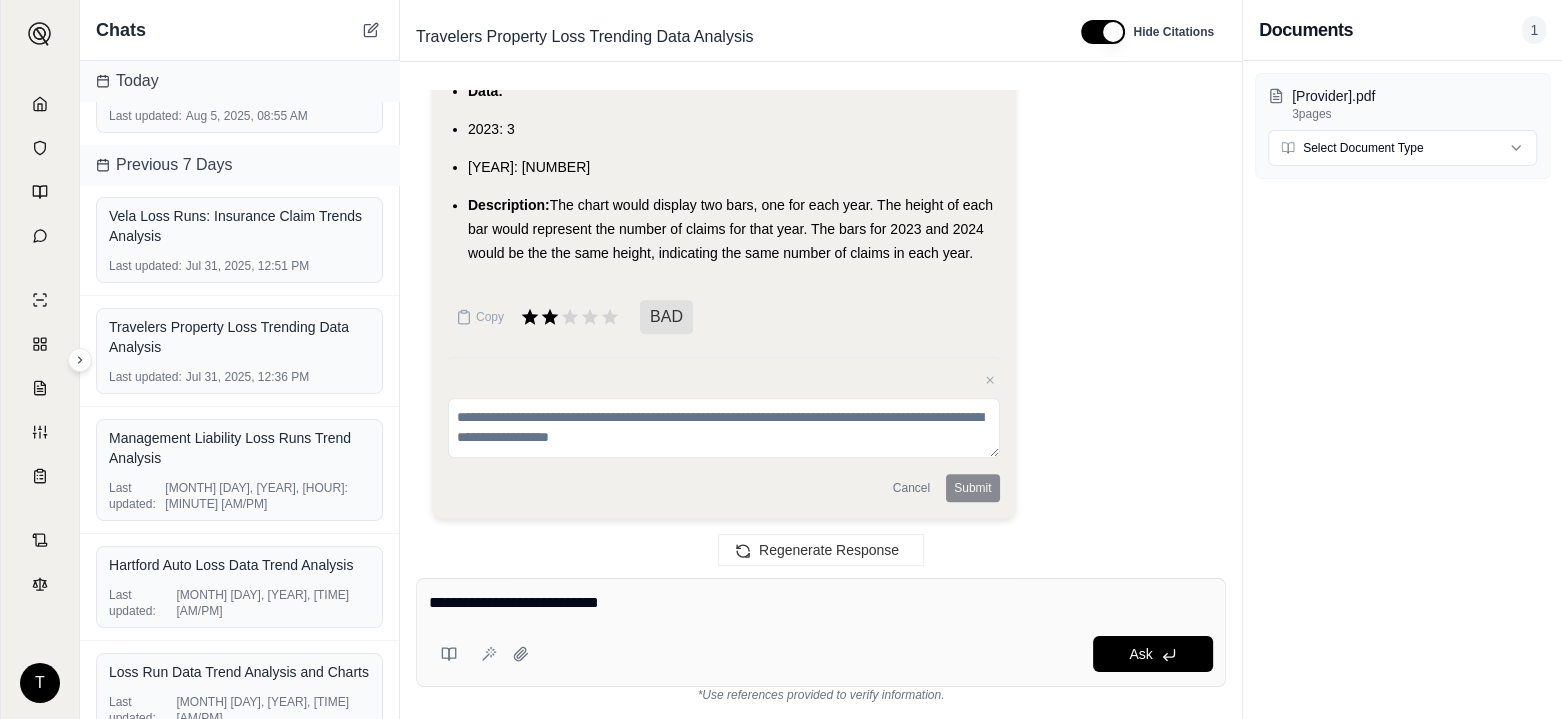 type on "**********" 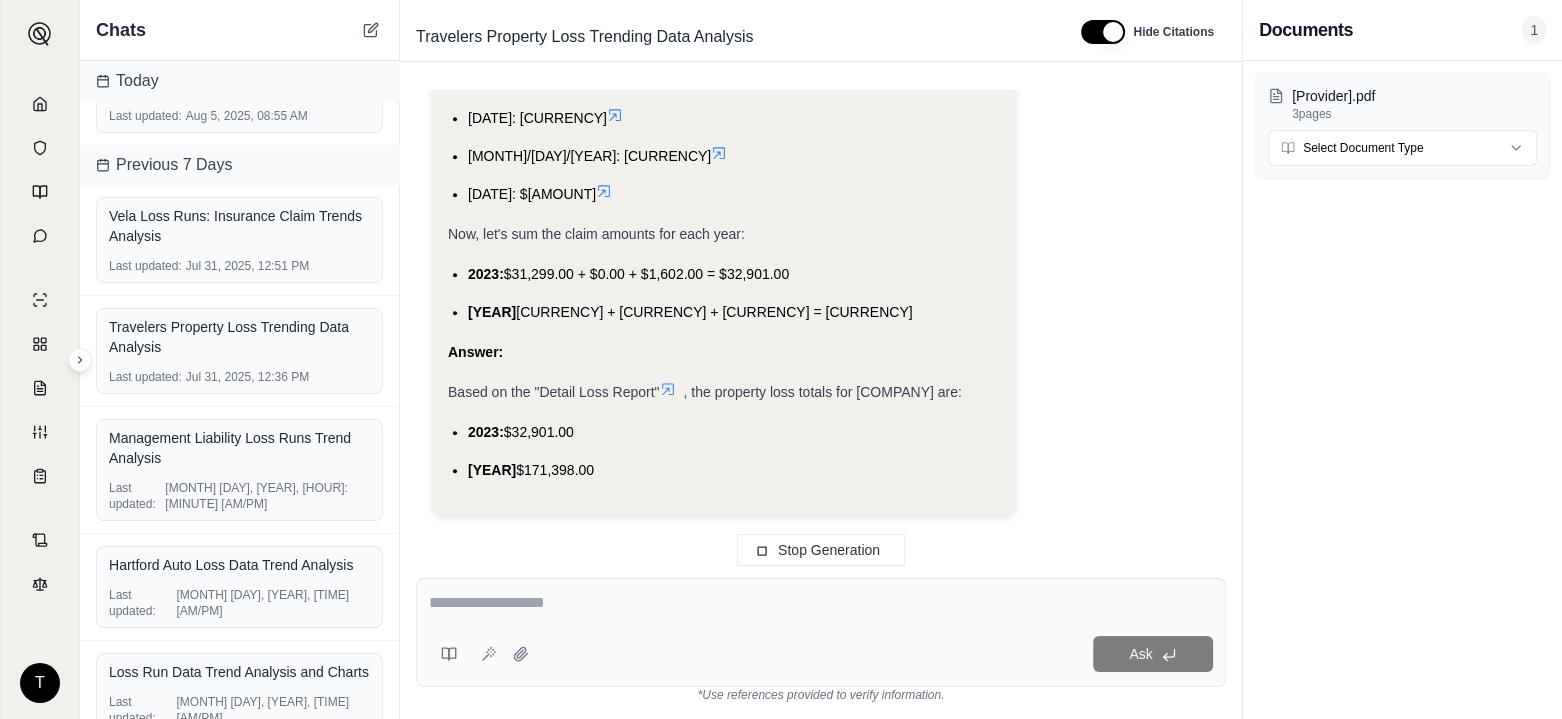 scroll, scrollTop: 8932, scrollLeft: 0, axis: vertical 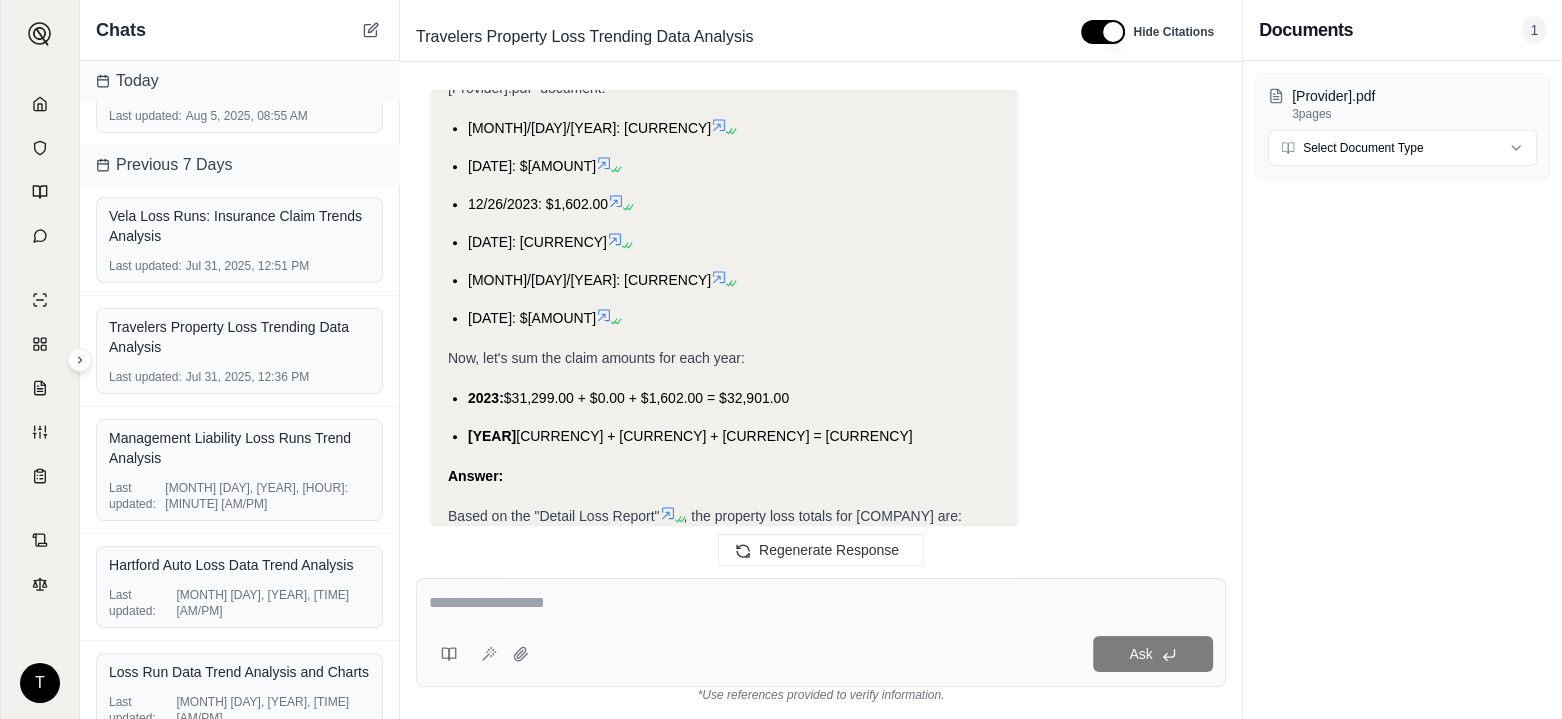 click at bounding box center [821, 603] 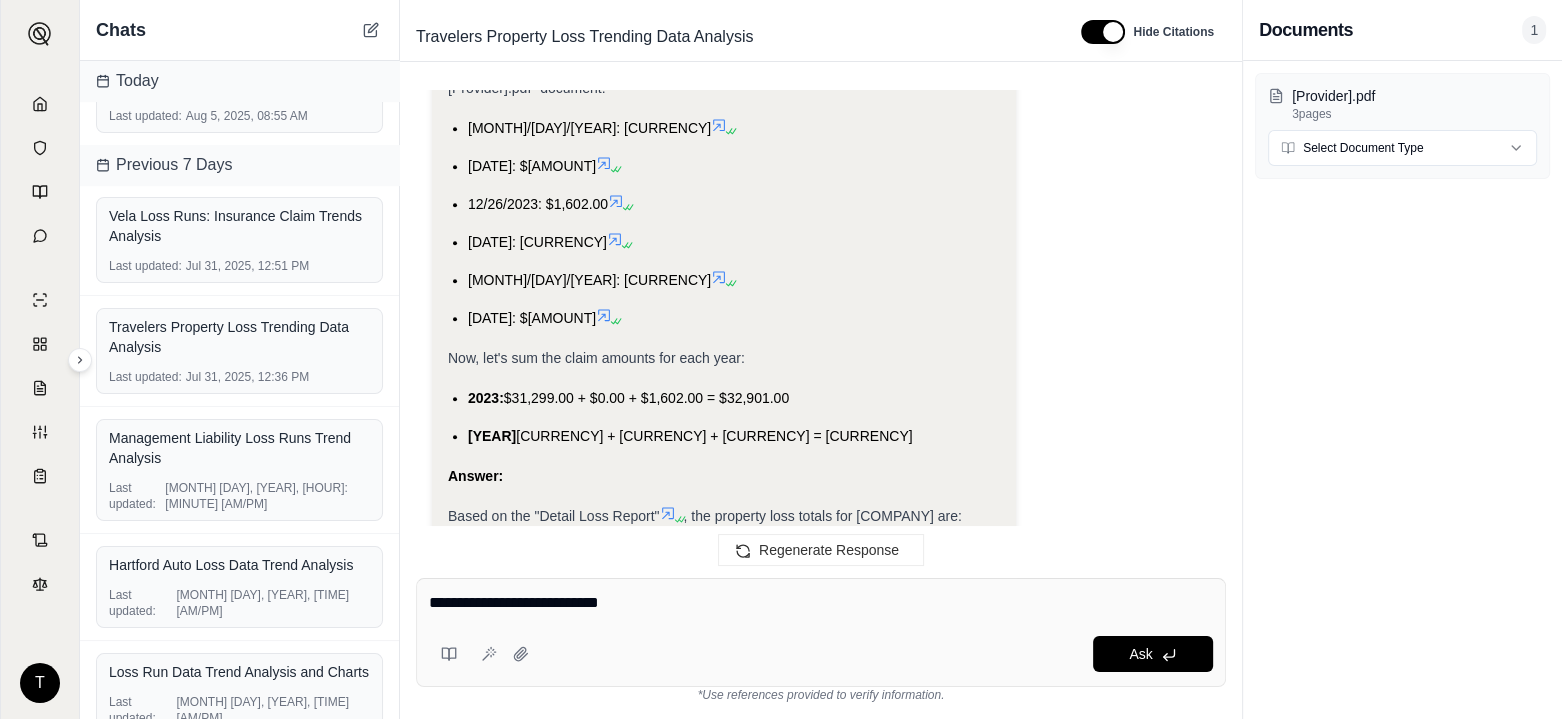 type on "**********" 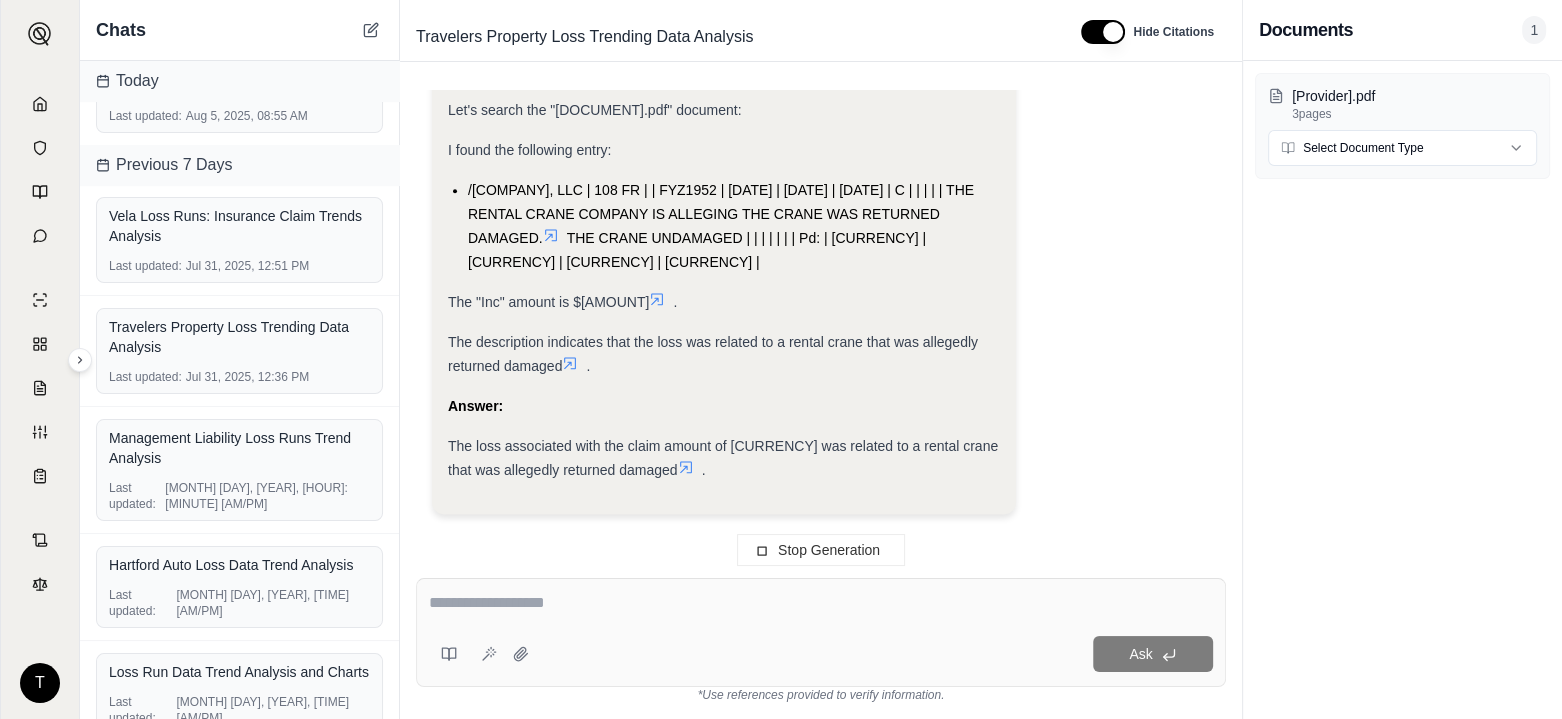 scroll, scrollTop: 9773, scrollLeft: 0, axis: vertical 